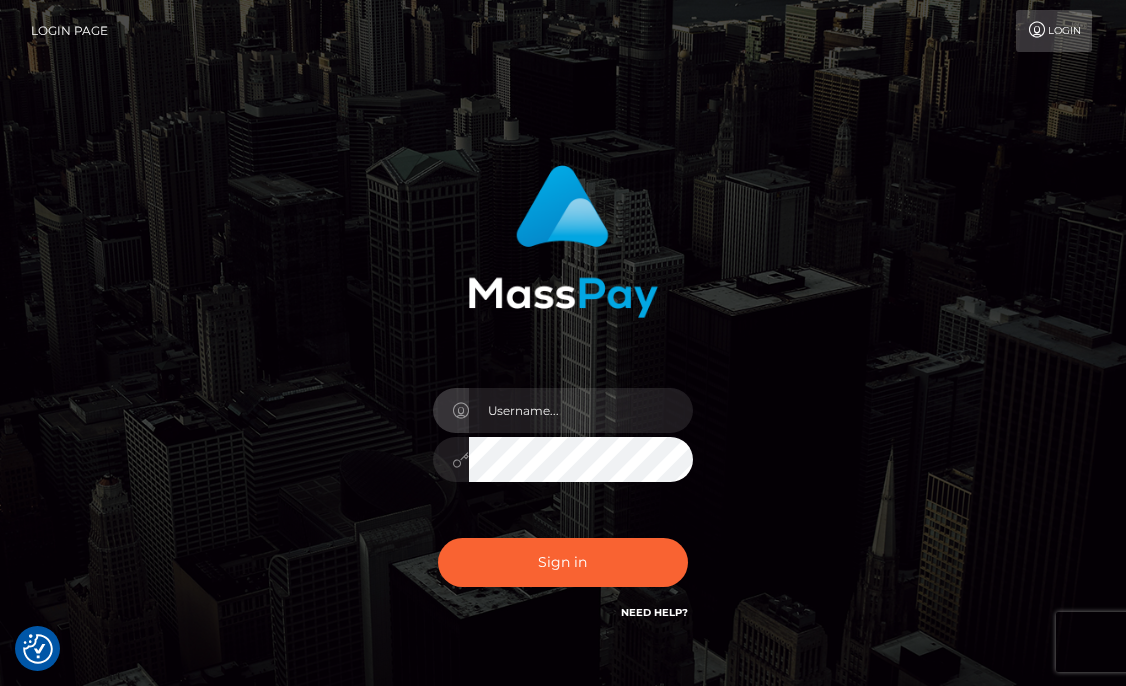 scroll, scrollTop: 0, scrollLeft: 0, axis: both 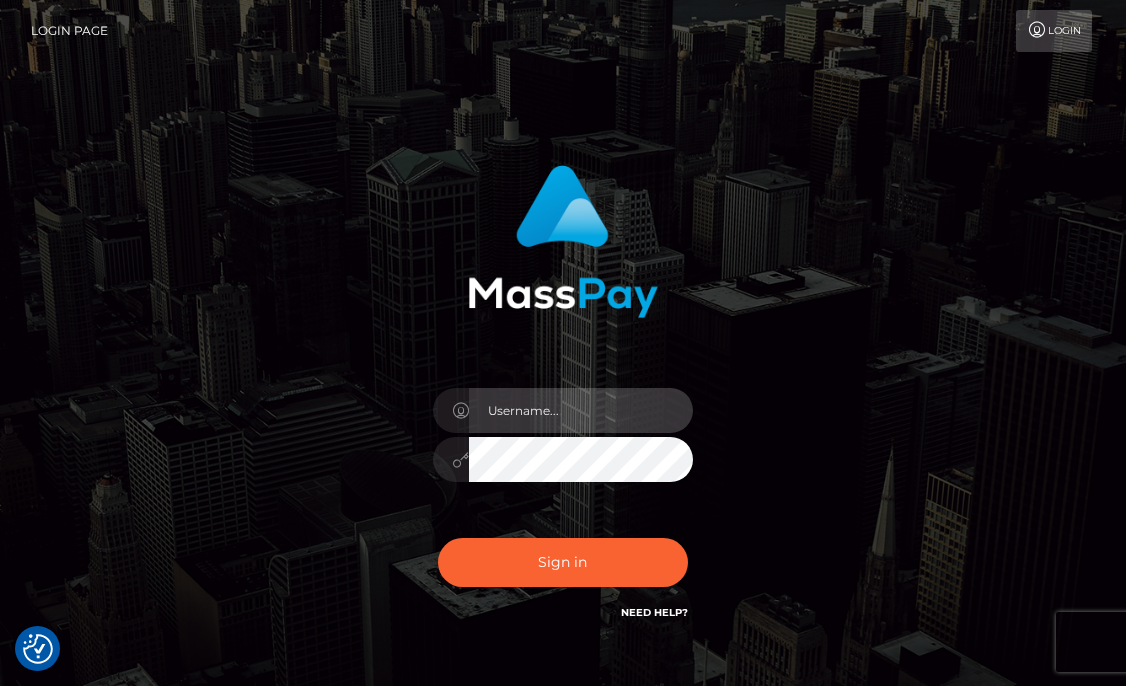 type on "aluasupport" 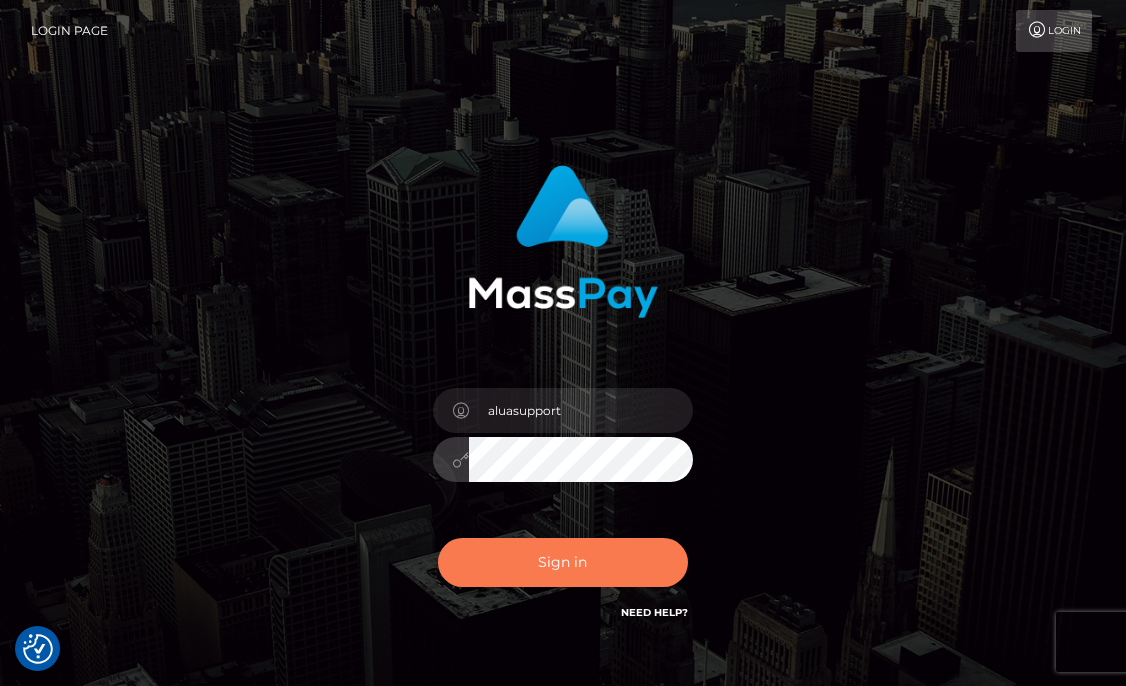click on "Sign in" at bounding box center [563, 562] 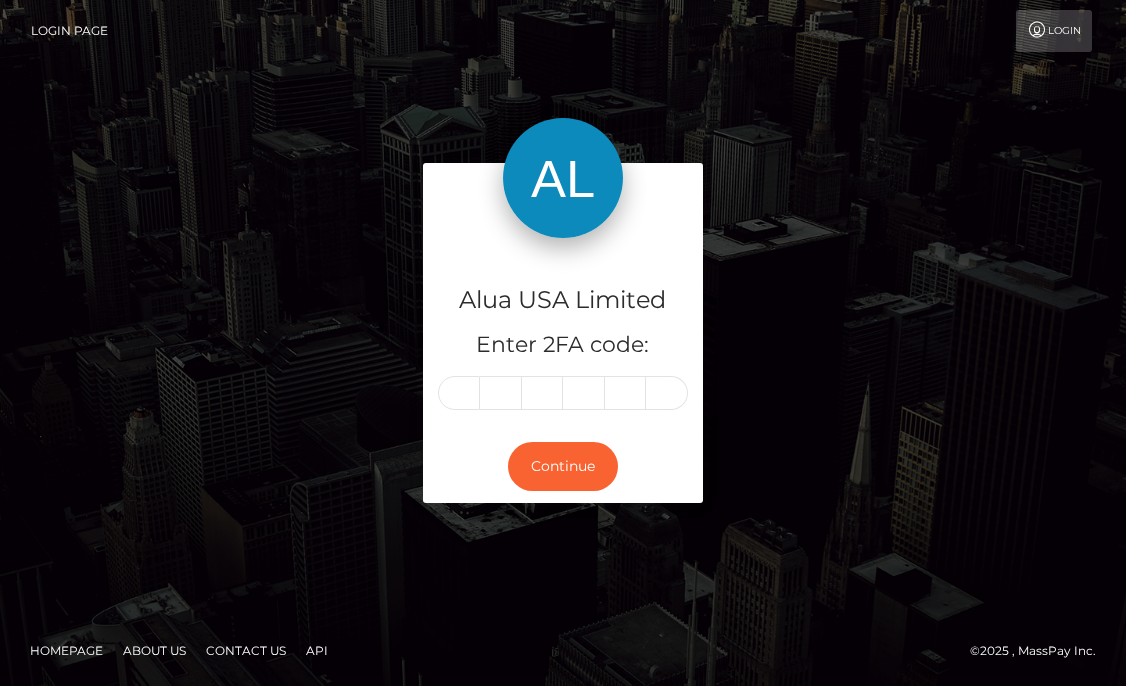 scroll, scrollTop: 0, scrollLeft: 0, axis: both 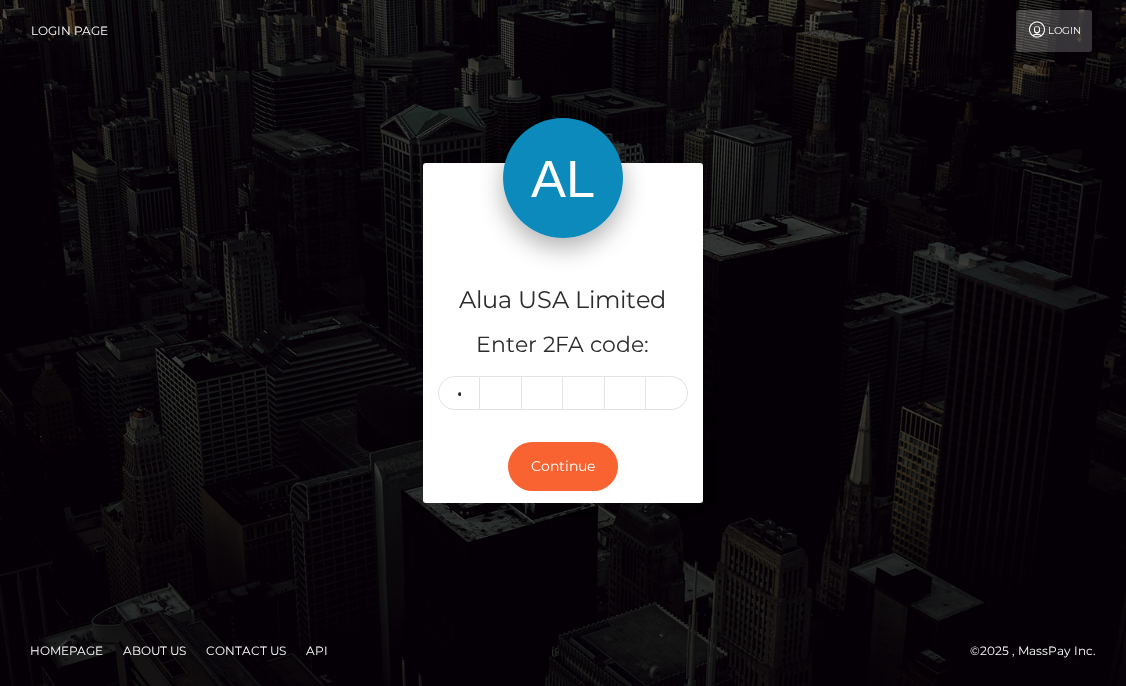 type on "1" 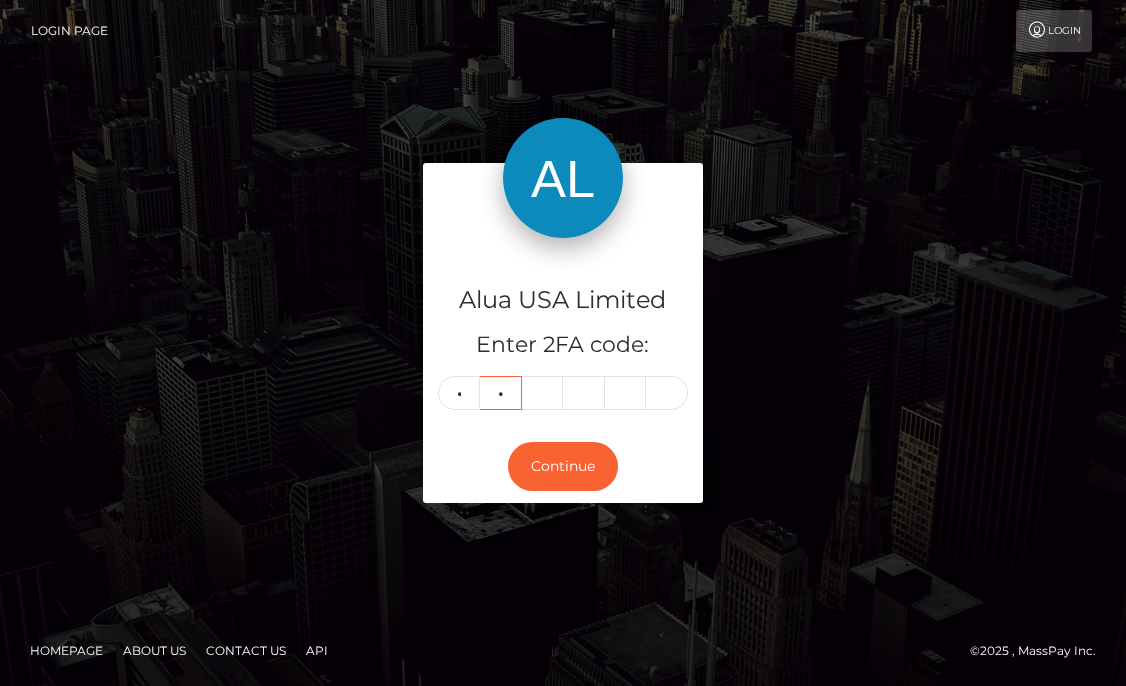 type on "0" 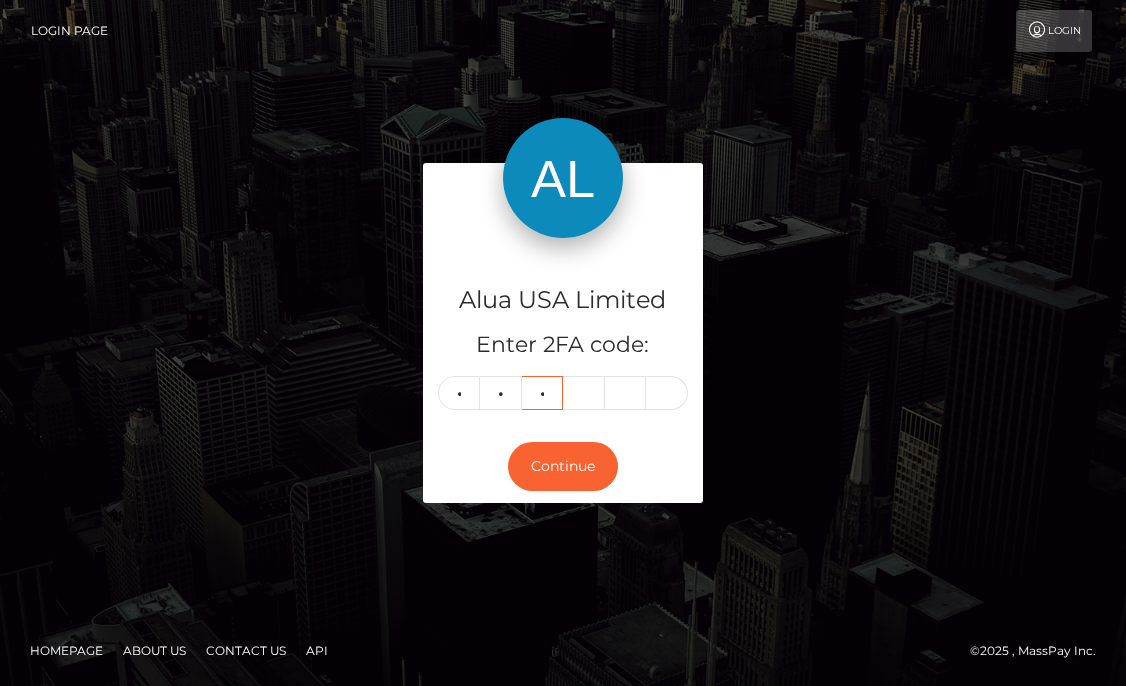 type on "4" 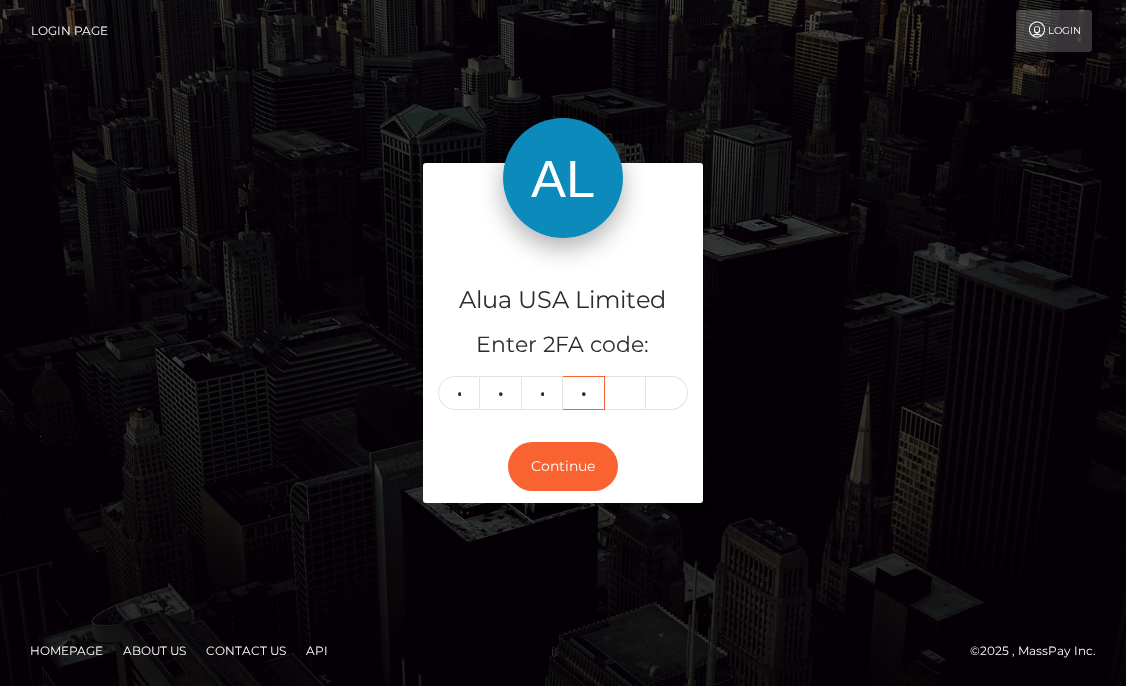 type on "0" 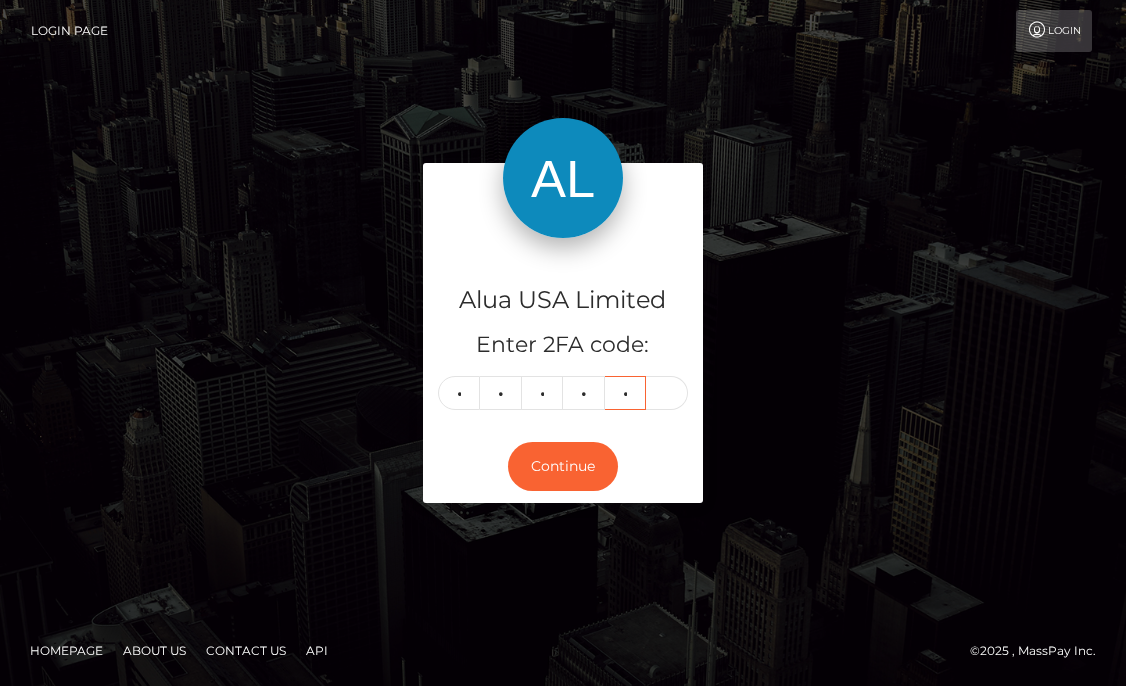 type on "2" 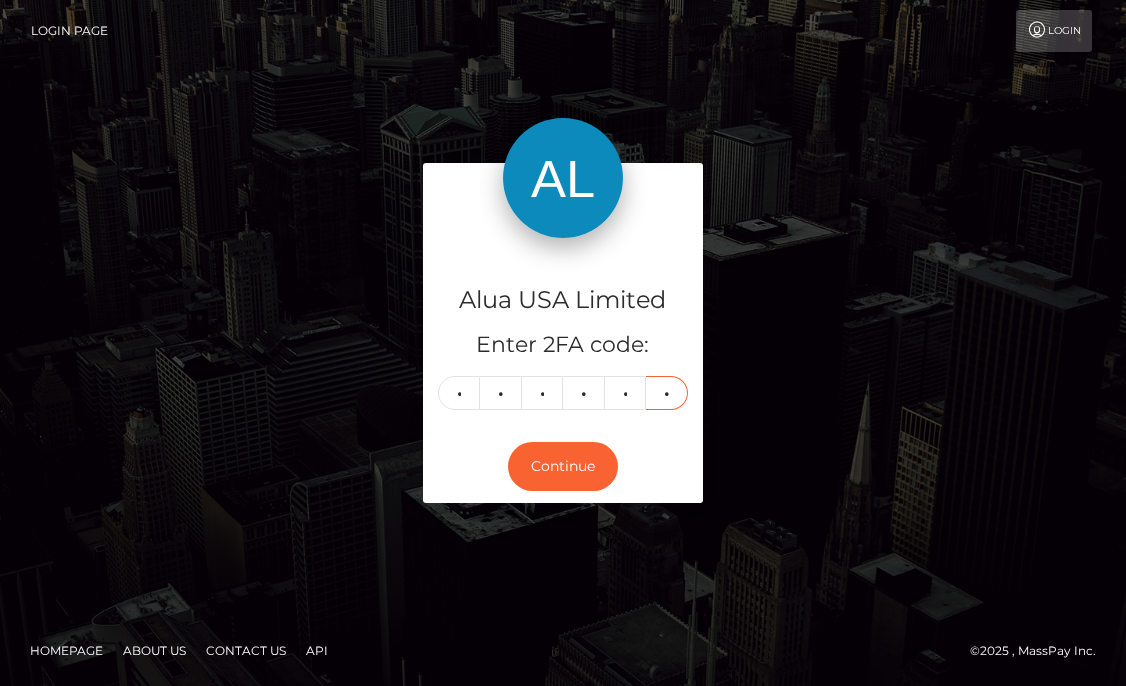 type on "1" 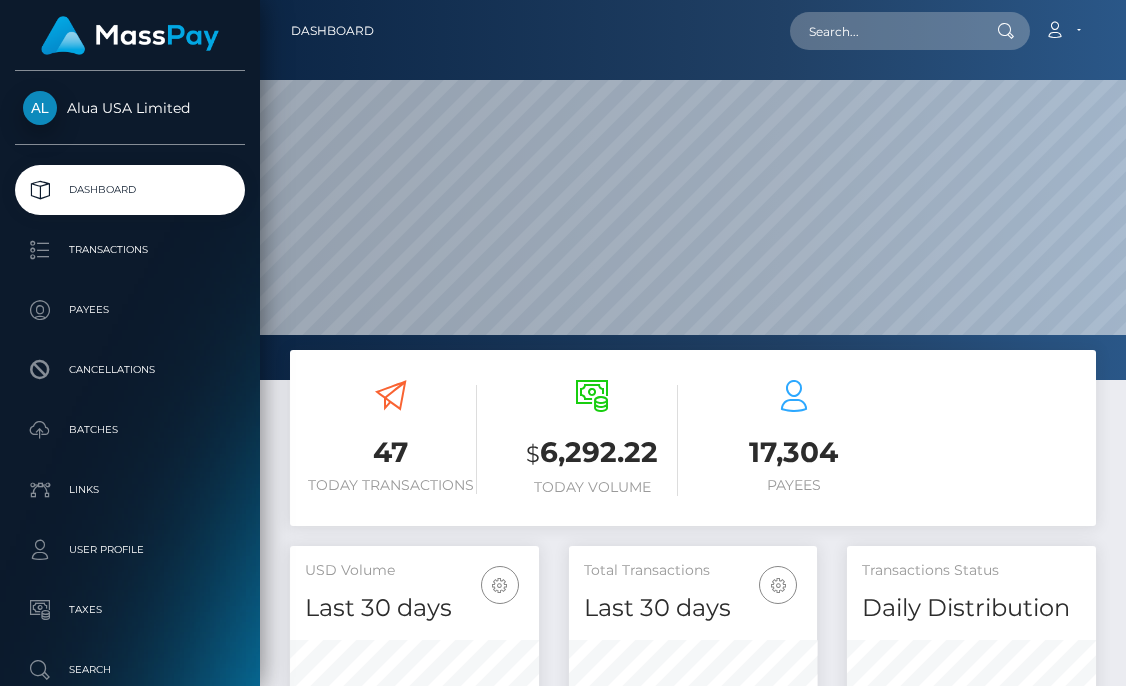 scroll, scrollTop: 0, scrollLeft: 0, axis: both 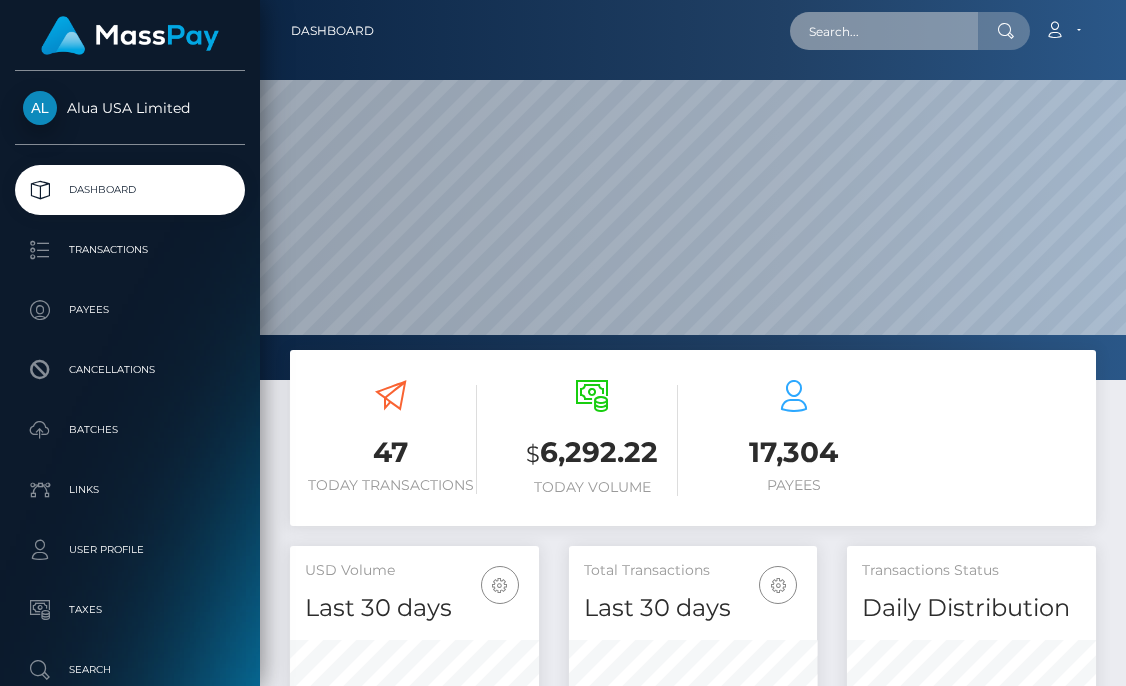 click at bounding box center [884, 31] 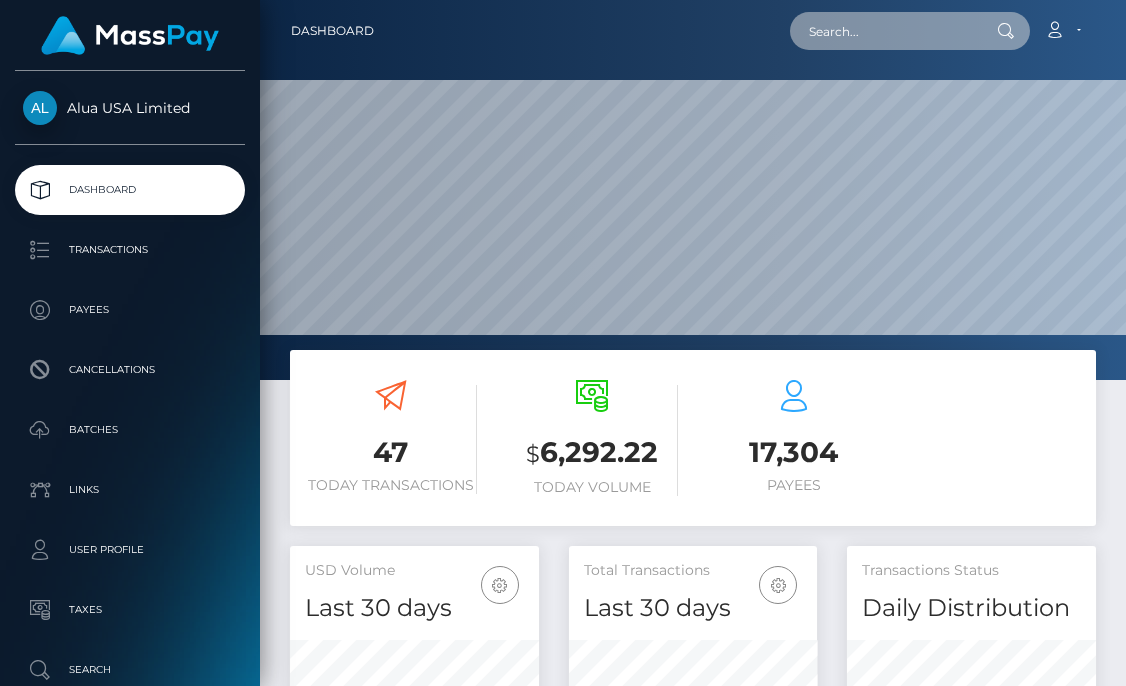 paste on "64e04d880957d27b14038957" 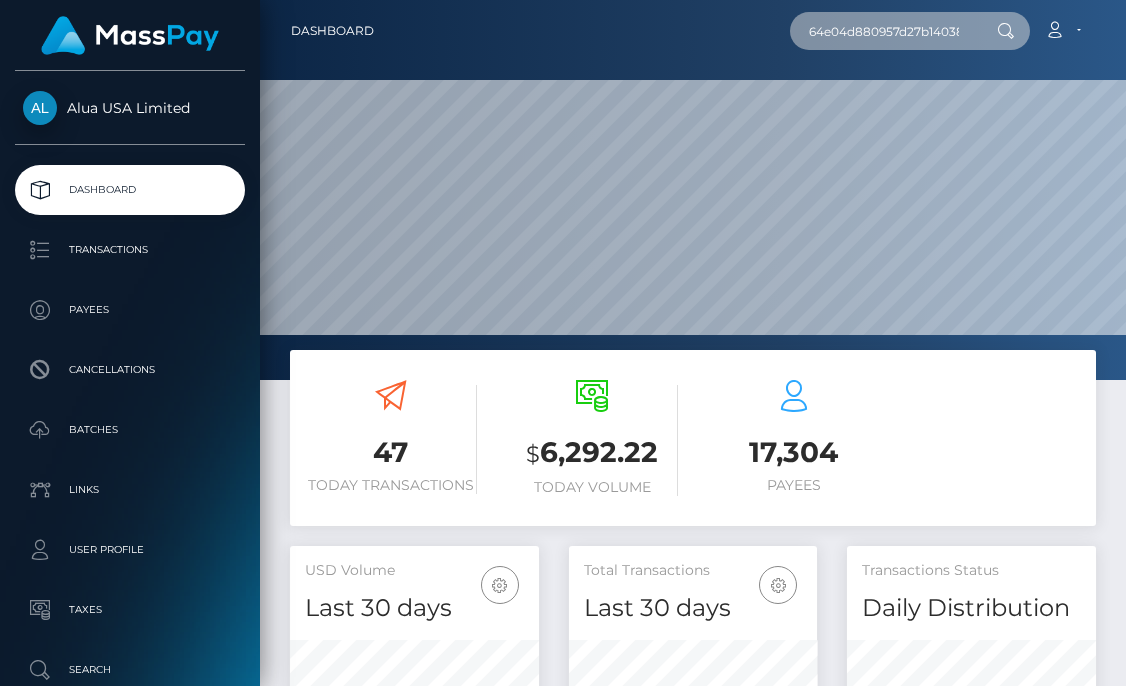 type on "64e04d880957d27b14038957" 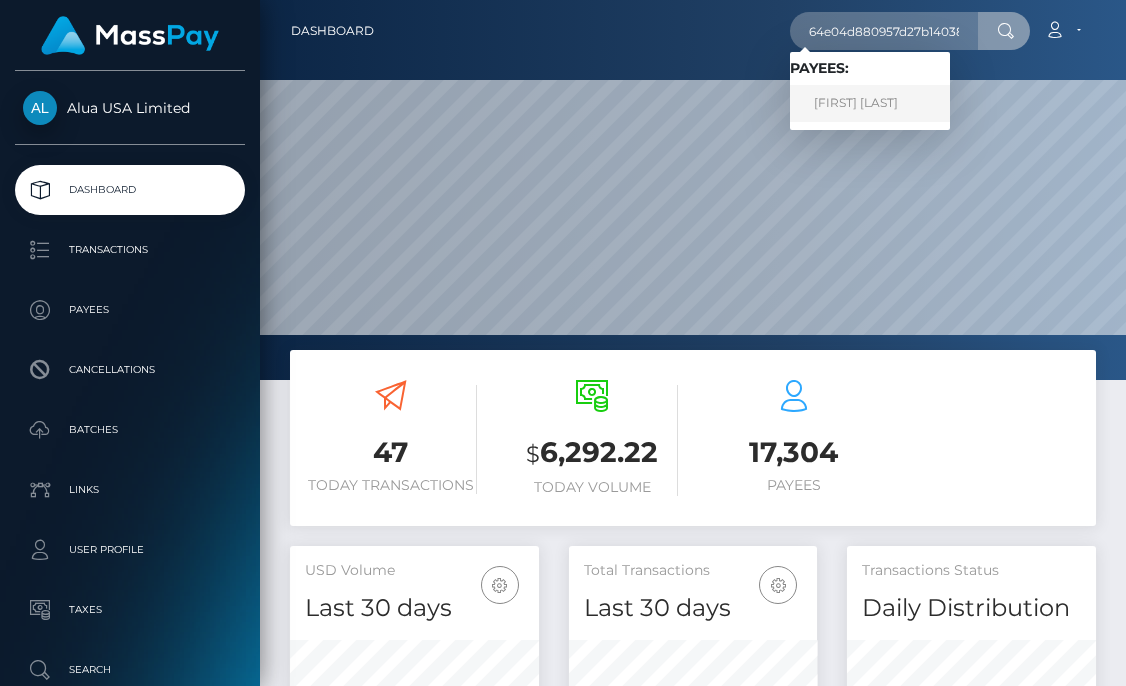click on "Pauline  Bush" at bounding box center (870, 103) 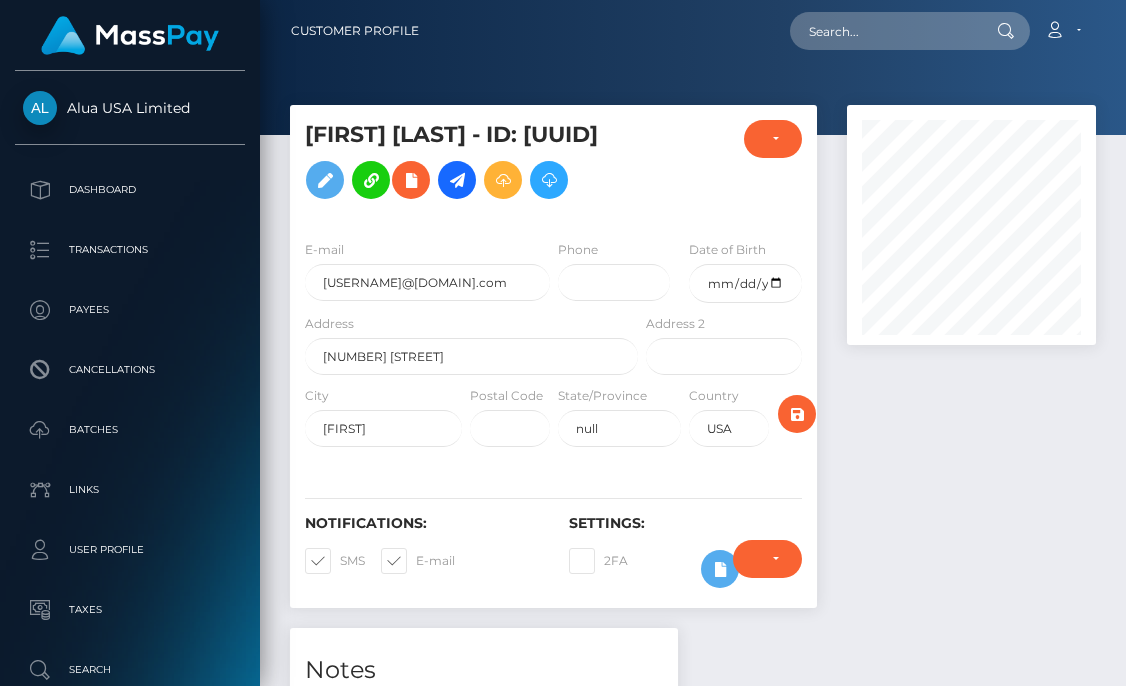 scroll, scrollTop: 0, scrollLeft: 0, axis: both 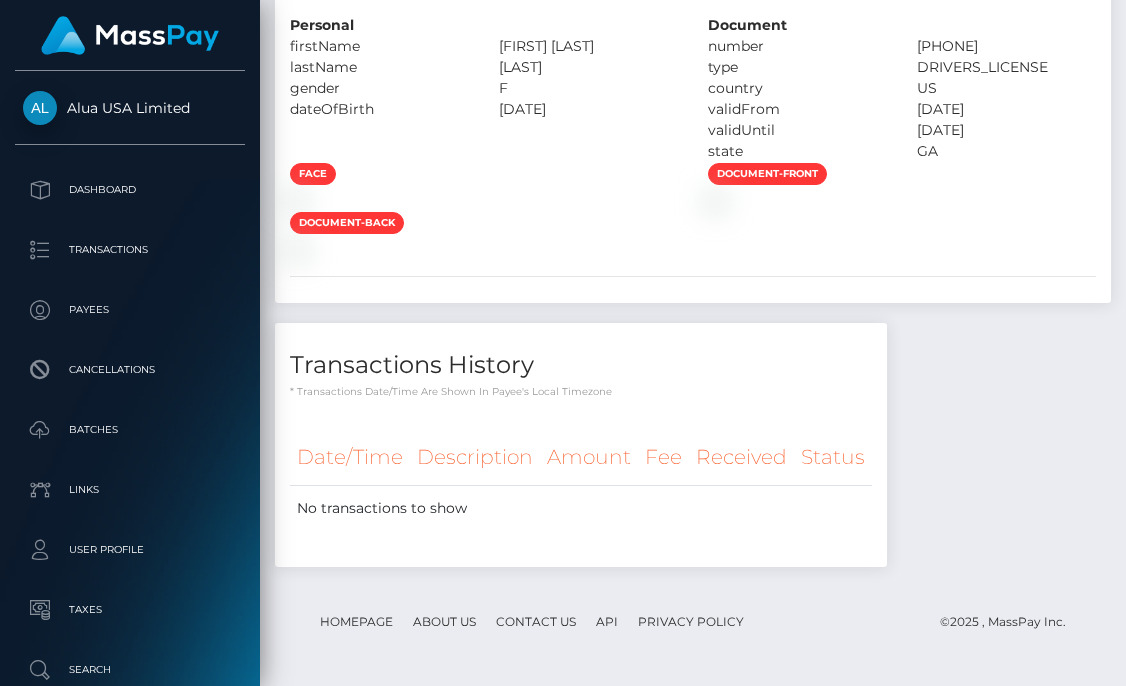 click on "face
document-front
document-back" at bounding box center [693, 211] 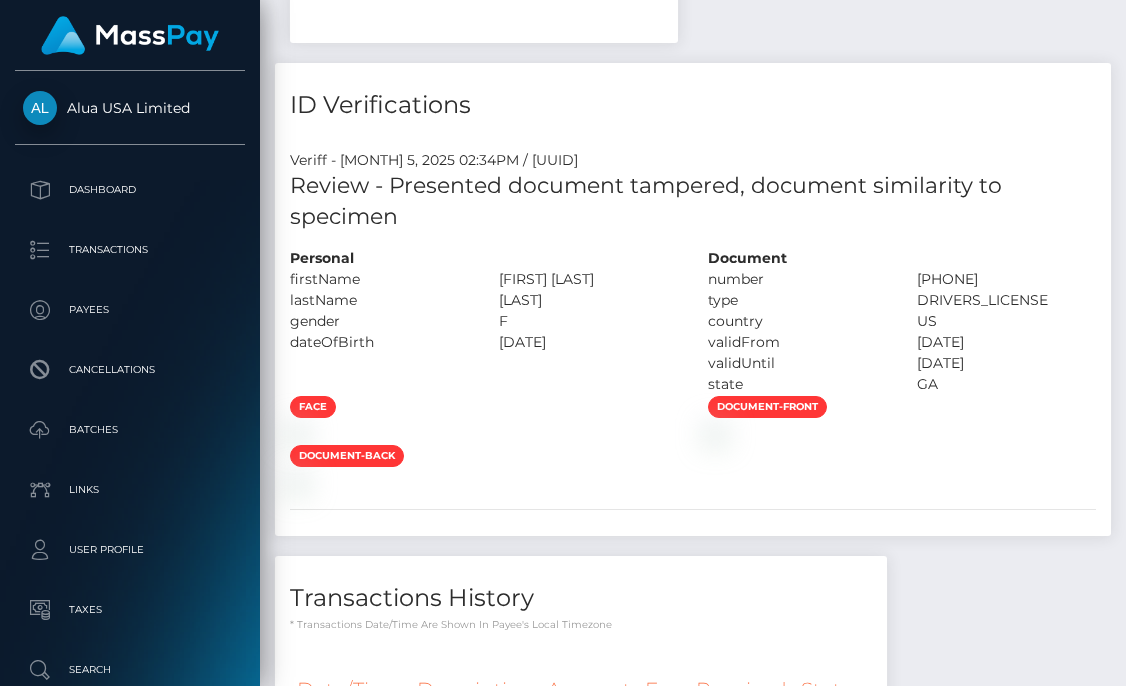 scroll, scrollTop: 817, scrollLeft: 0, axis: vertical 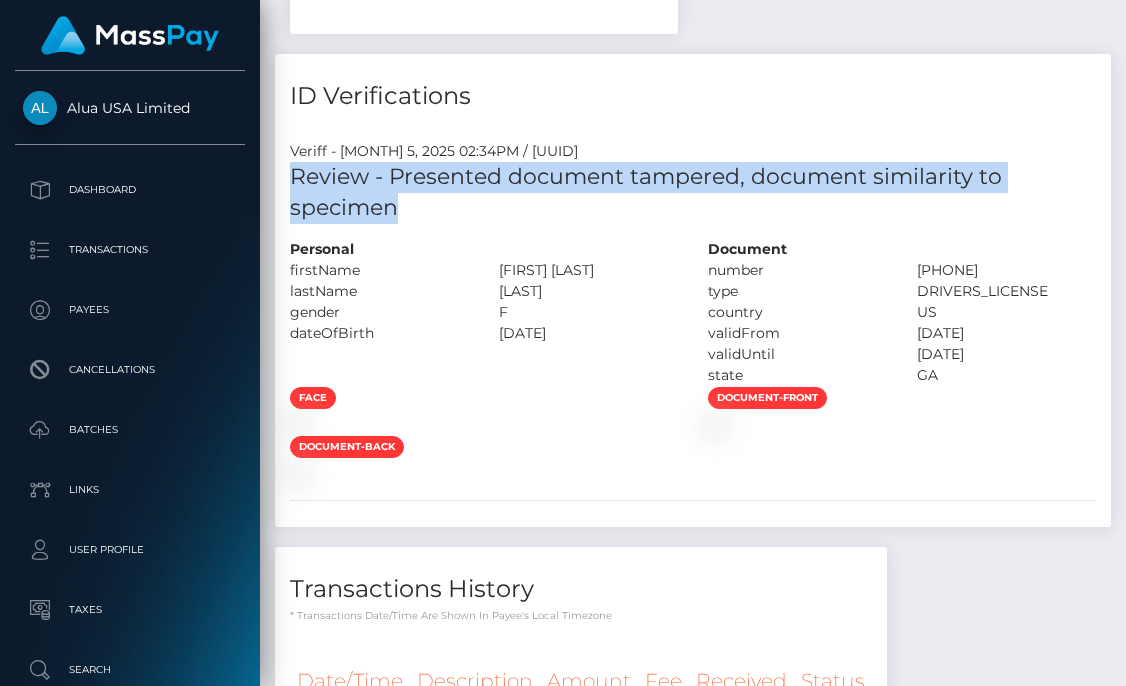 drag, startPoint x: 293, startPoint y: 205, endPoint x: 429, endPoint y: 234, distance: 139.05754 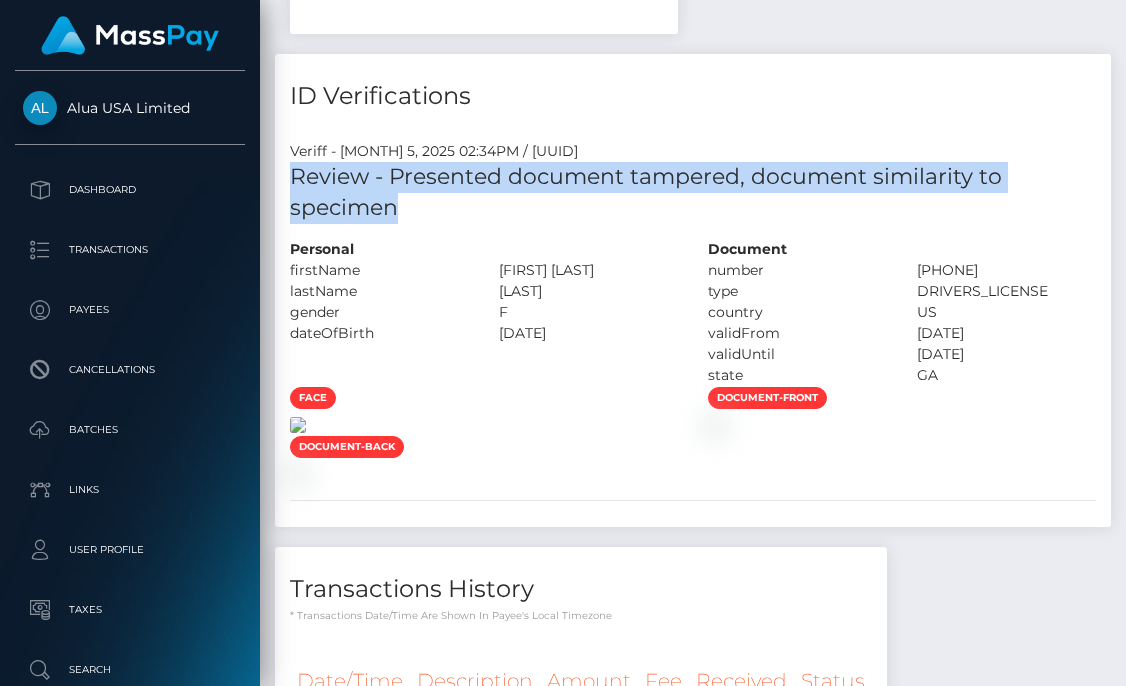 copy on "Review - Presented document tampered, document similarity to specimen" 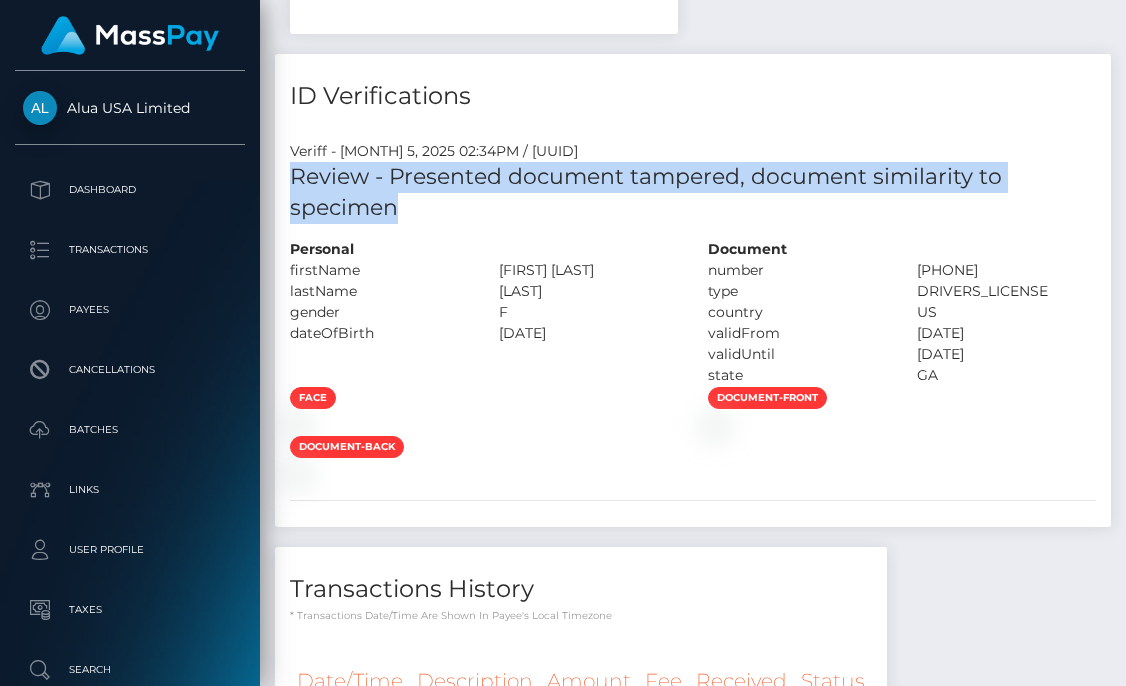 click on "Review - Presented document tampered, document similarity to specimen" at bounding box center [693, 193] 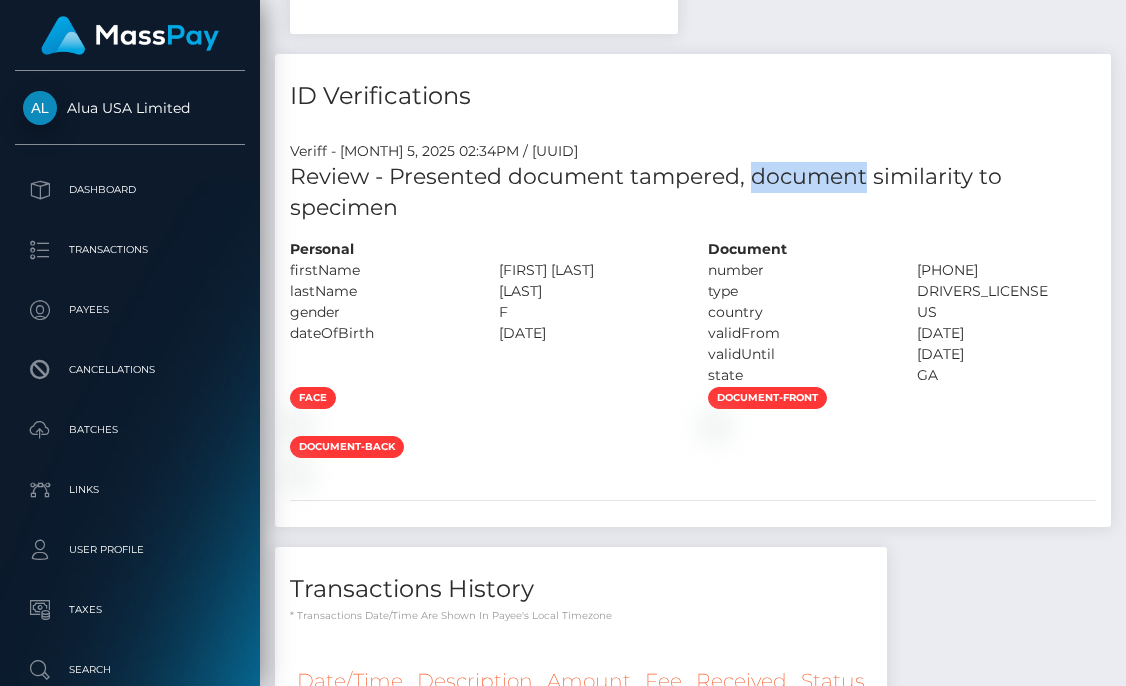click on "Review - Presented document tampered, document similarity to specimen" at bounding box center [693, 193] 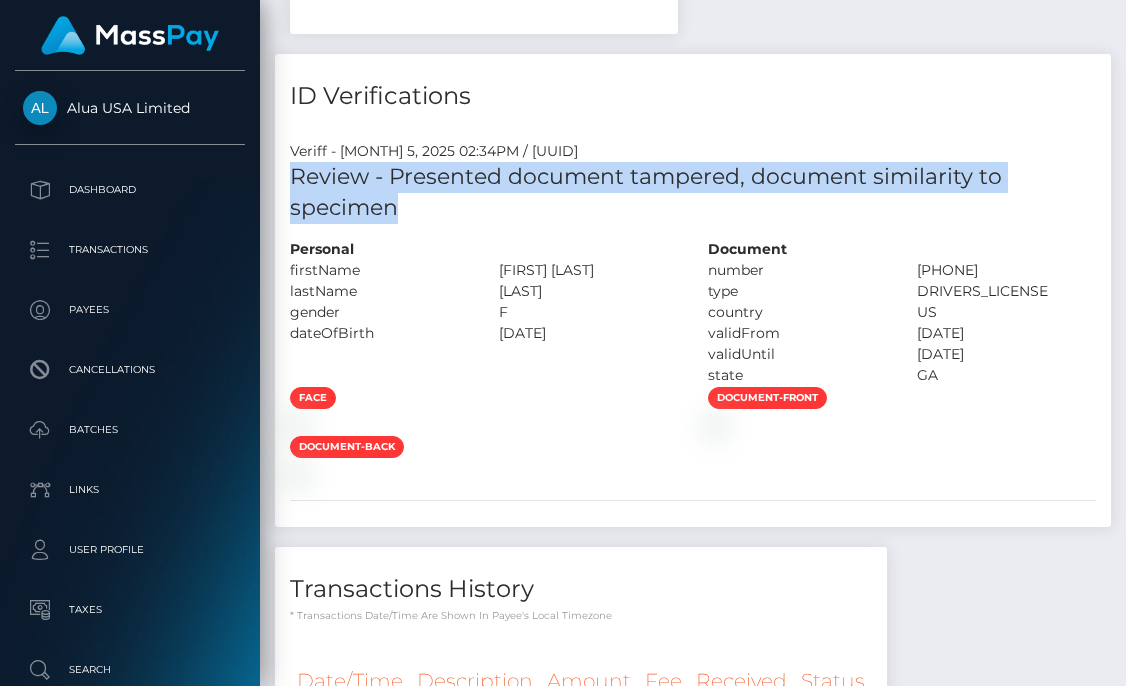 click on "Review - Presented document tampered, document similarity to specimen" at bounding box center [693, 193] 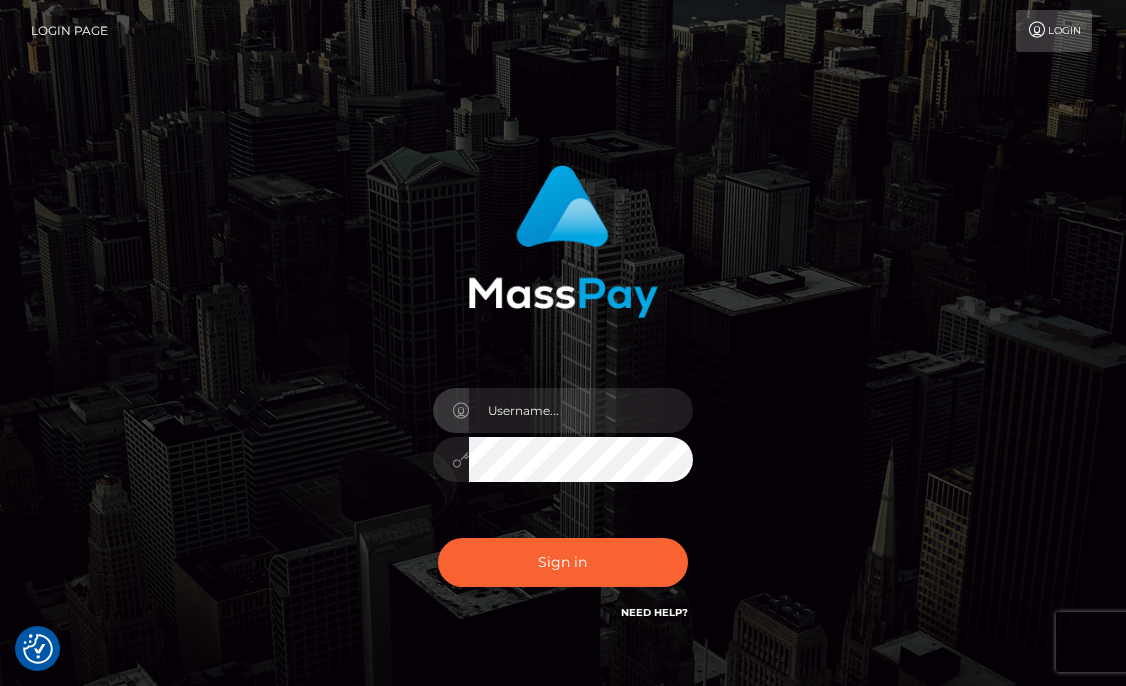 scroll, scrollTop: 0, scrollLeft: 0, axis: both 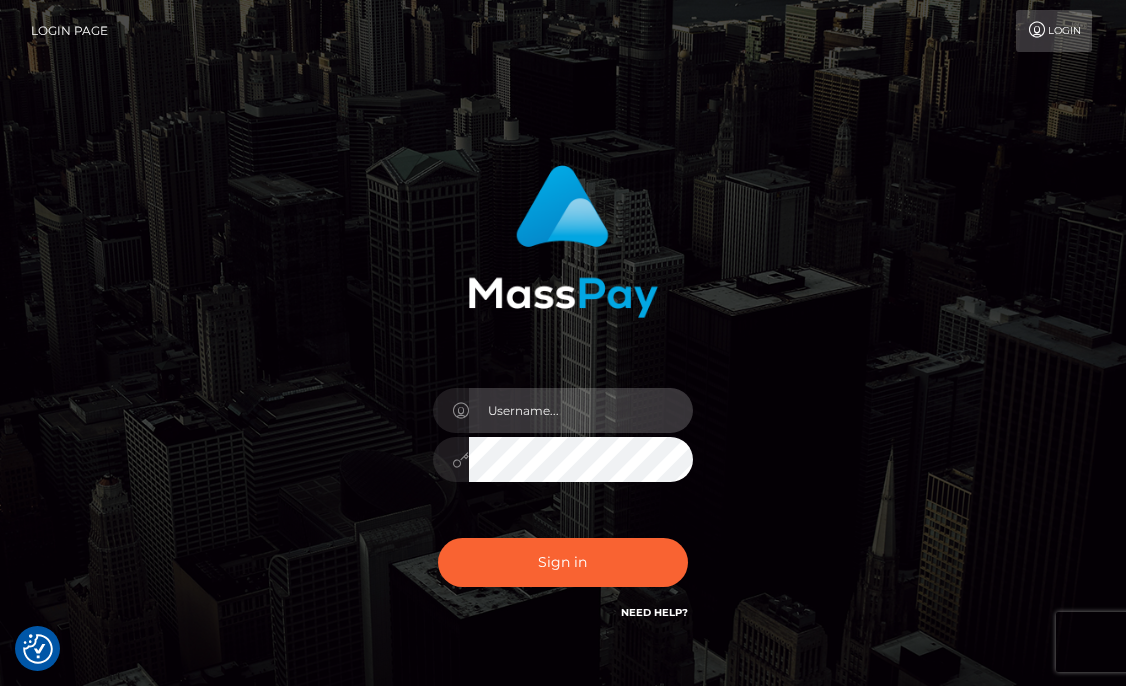 type on "aluasupport" 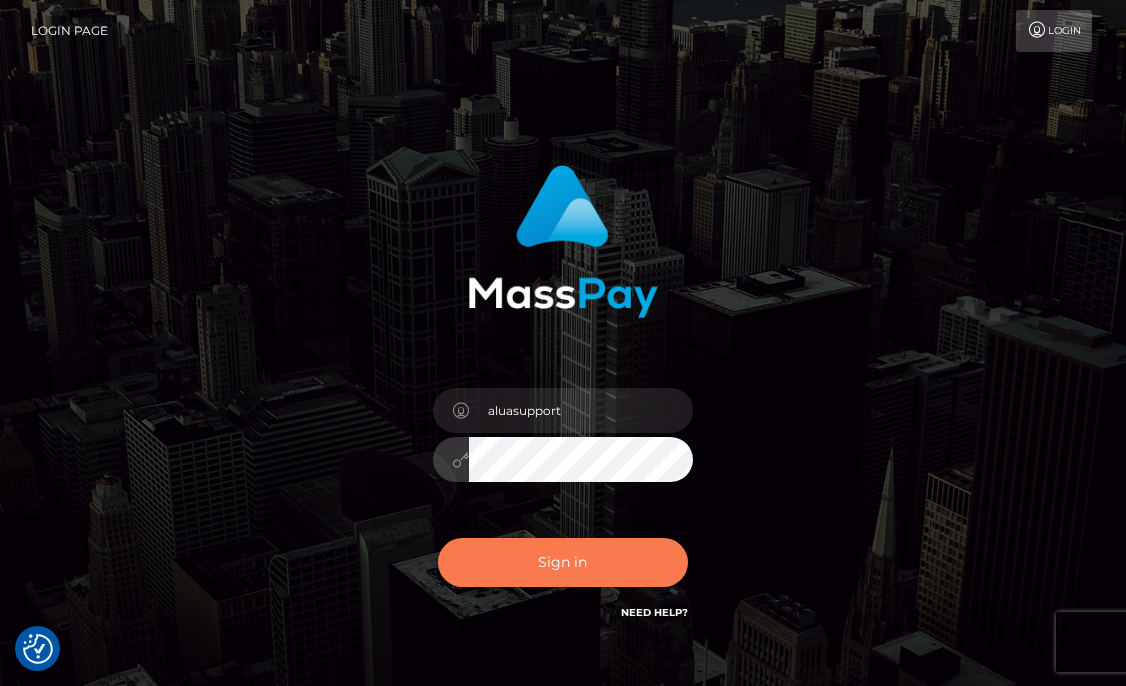 click on "Sign in" at bounding box center [563, 562] 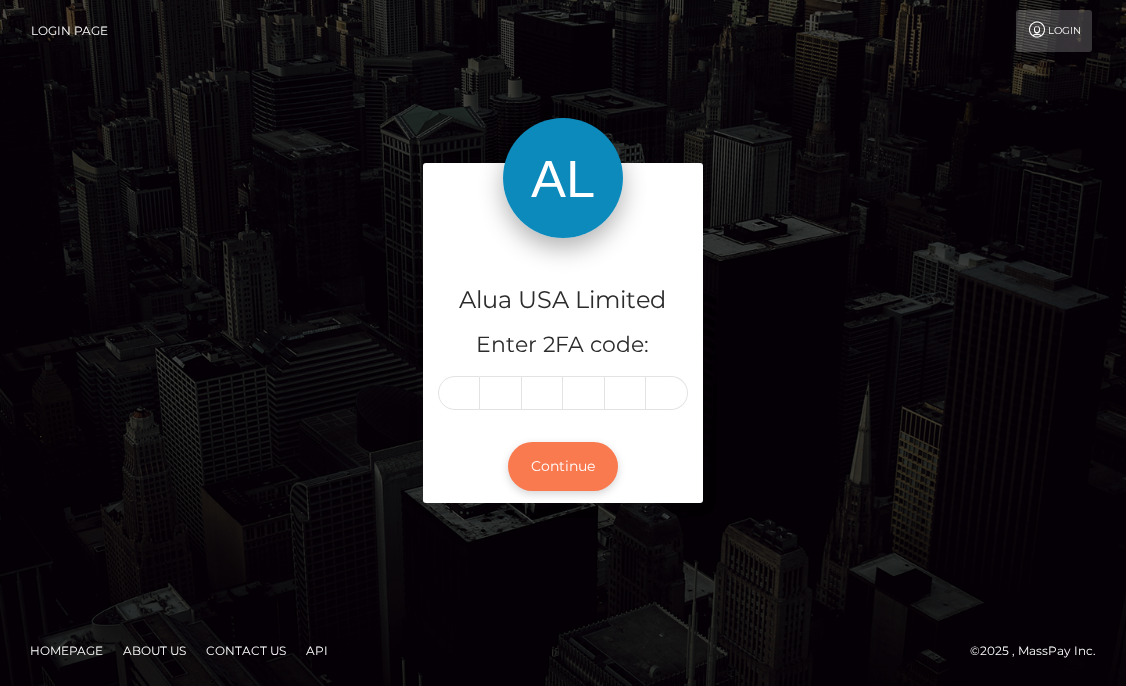 scroll, scrollTop: 0, scrollLeft: 0, axis: both 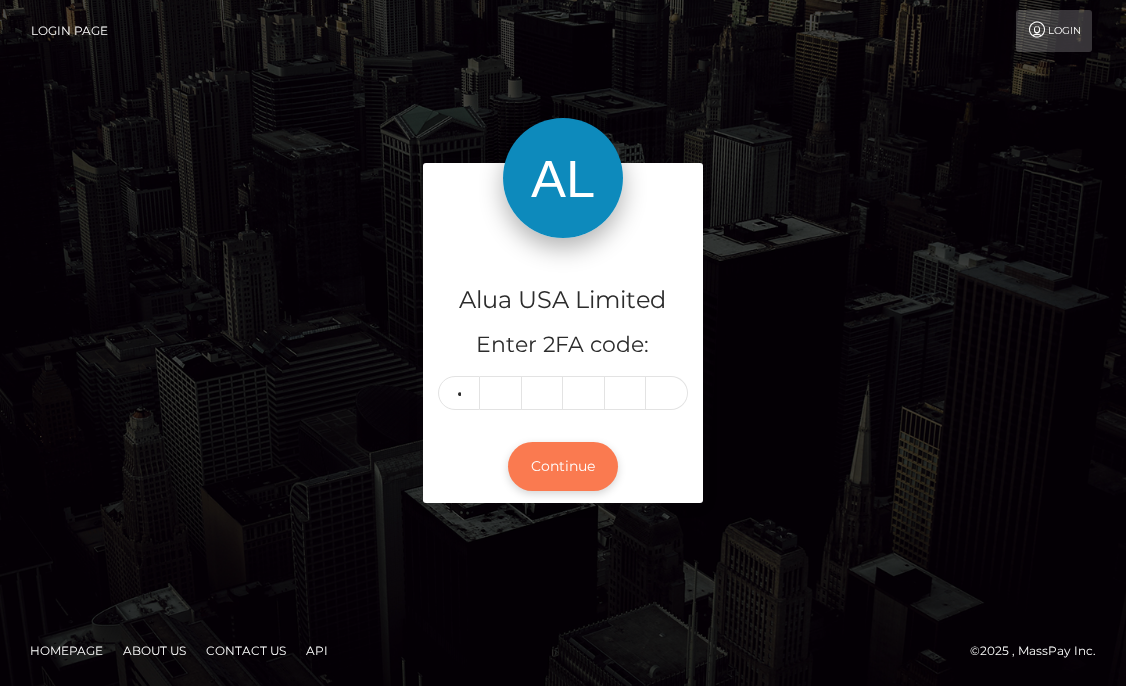 type on "3" 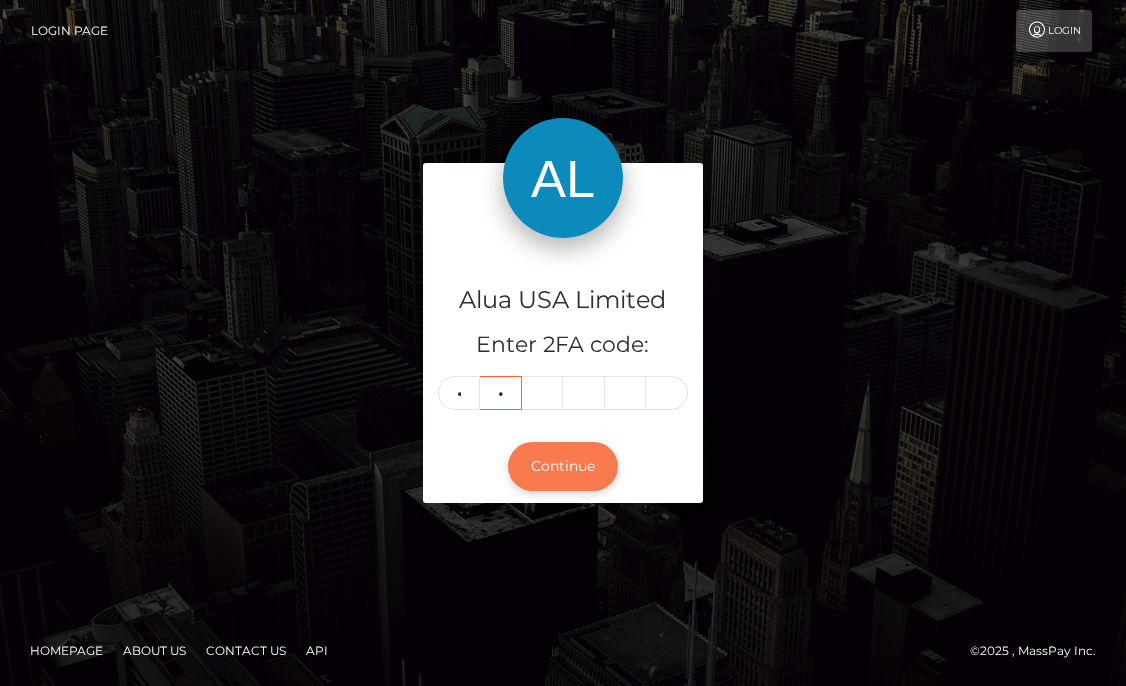 type on "4" 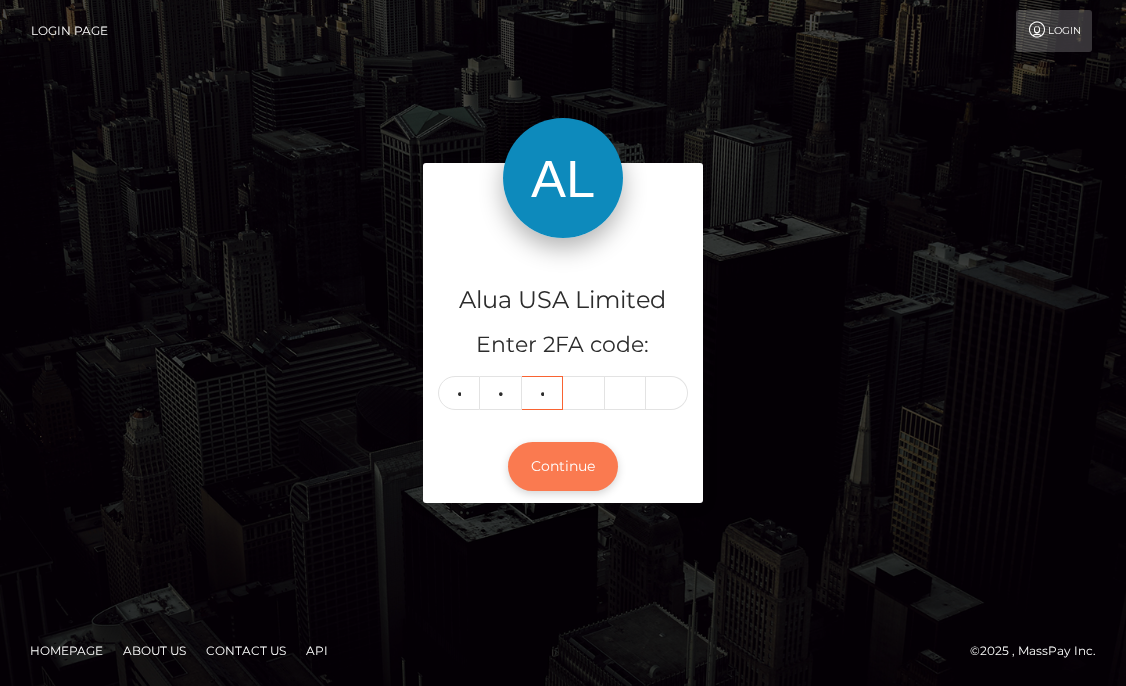 type on "2" 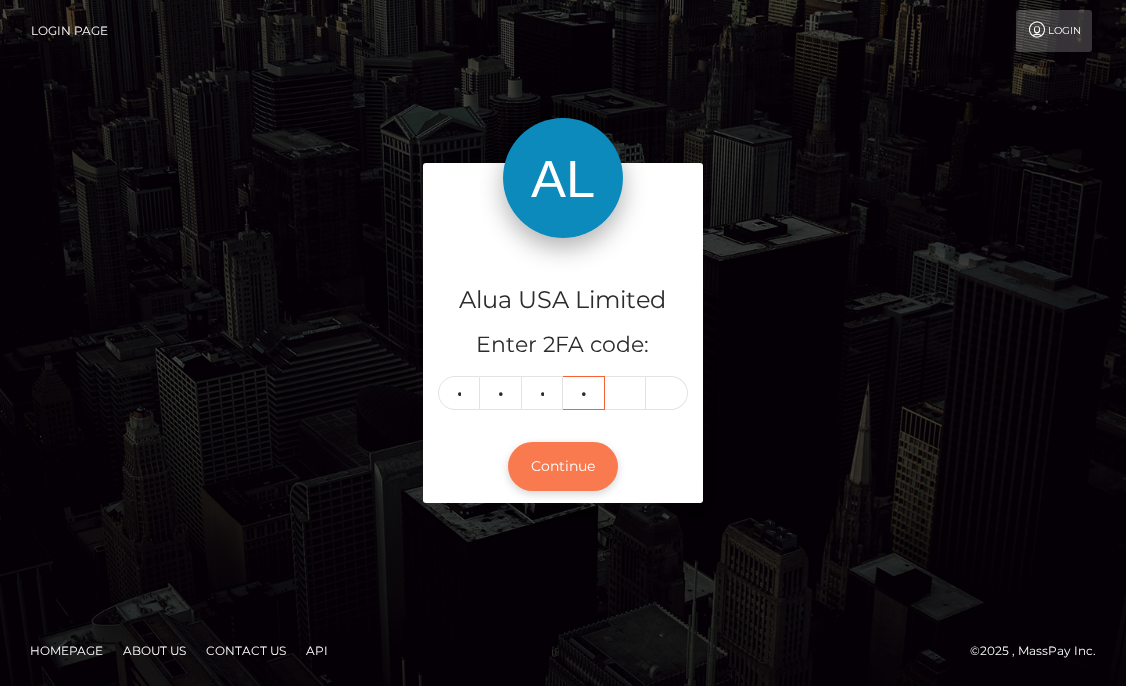 type on "1" 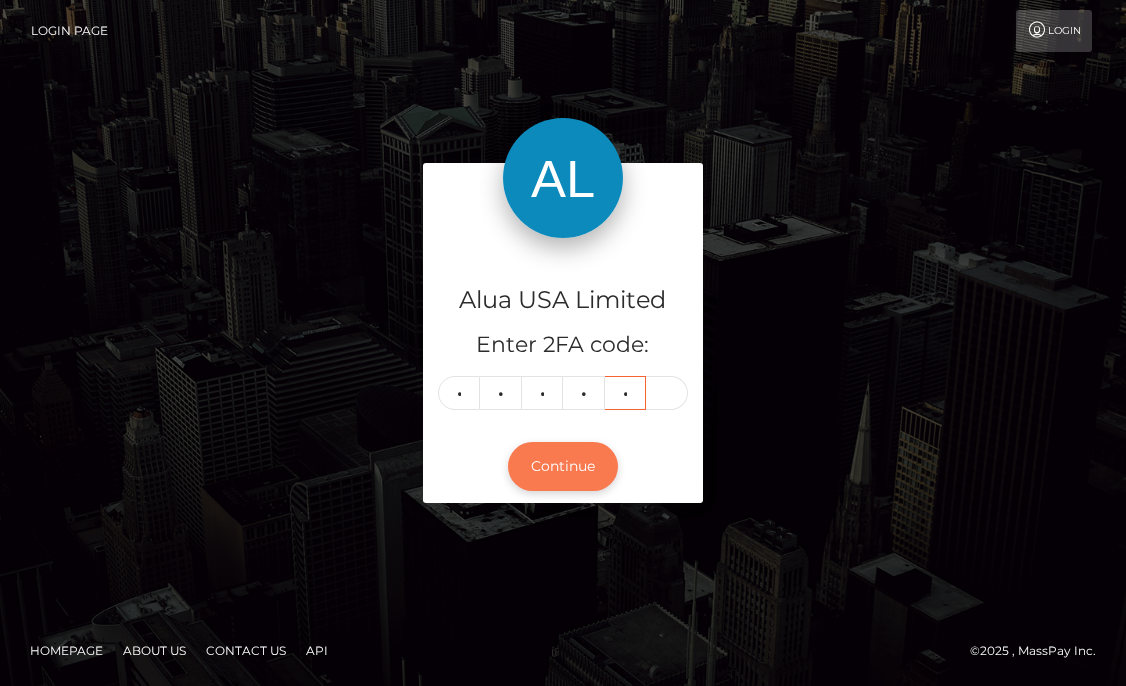 type on "1" 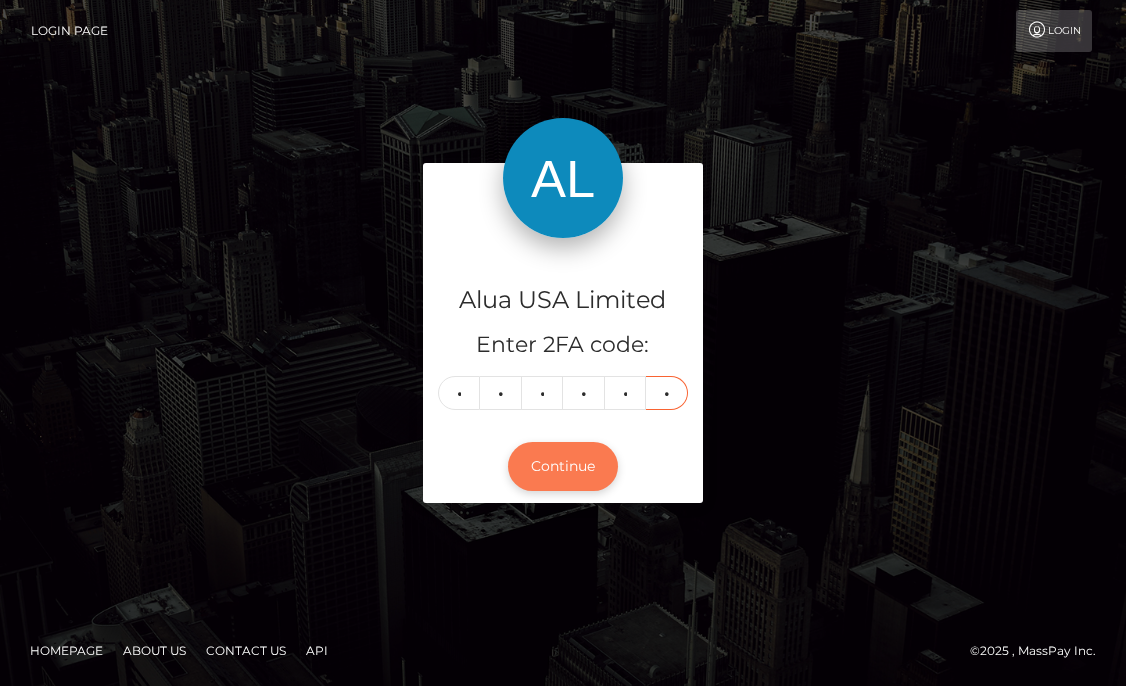 type on "9" 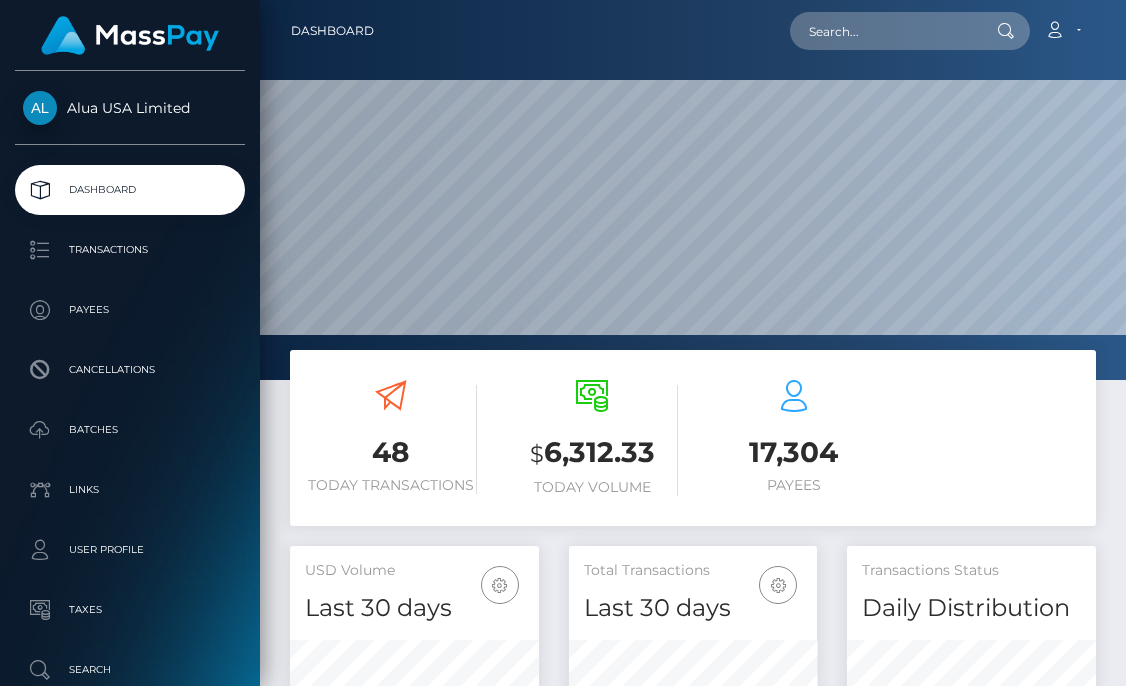 scroll, scrollTop: 0, scrollLeft: 0, axis: both 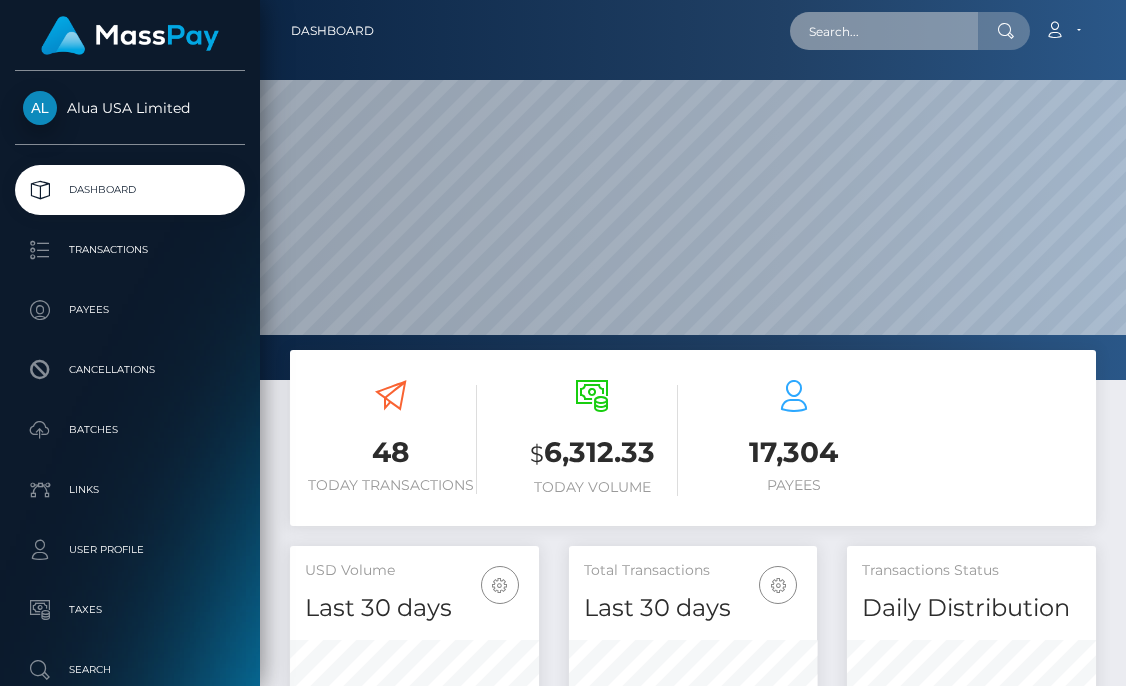 click at bounding box center (884, 31) 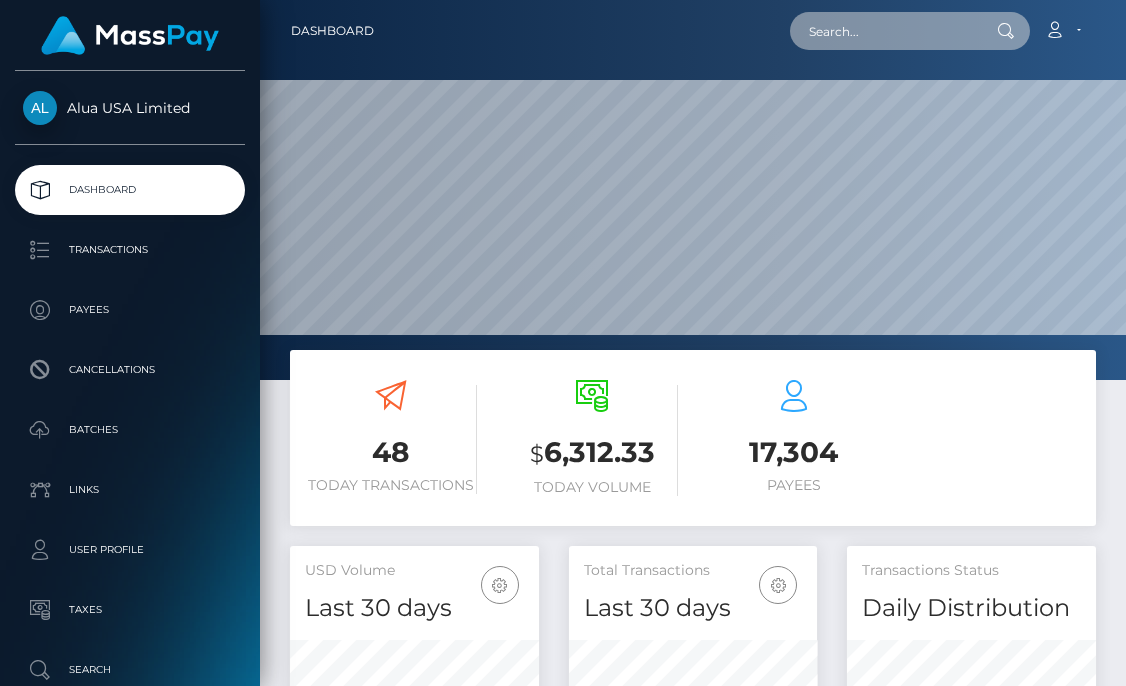 paste on "6781c54fa7a15d9ab10af6fb" 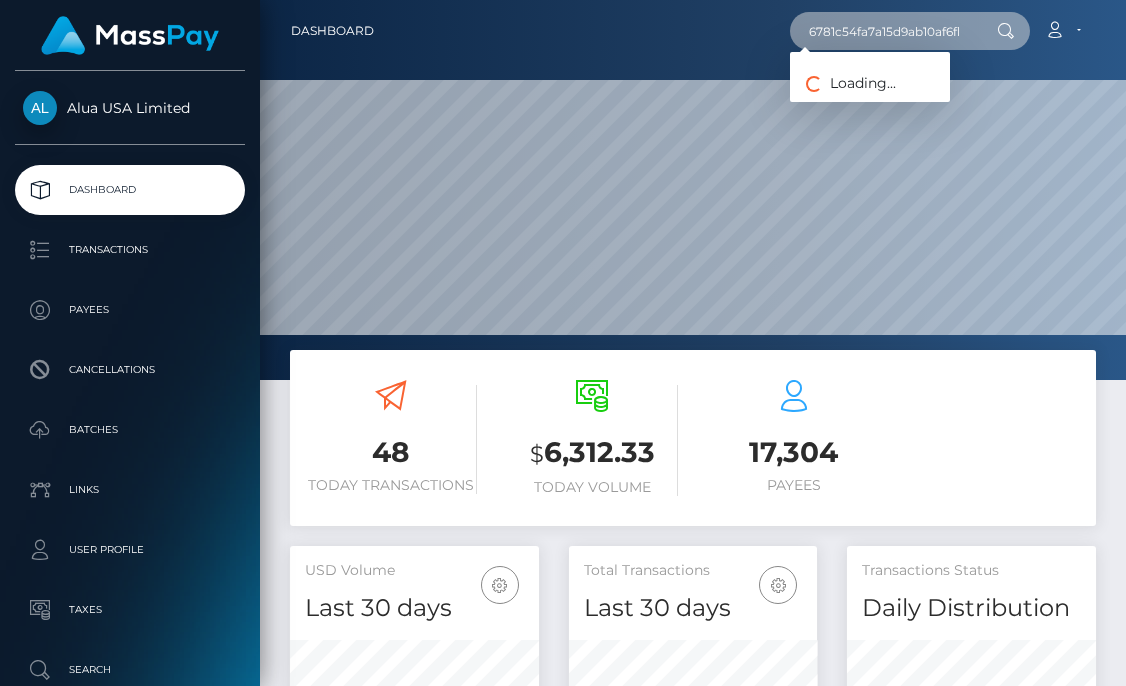 type on "6781c54fa7a15d9ab10af6fb" 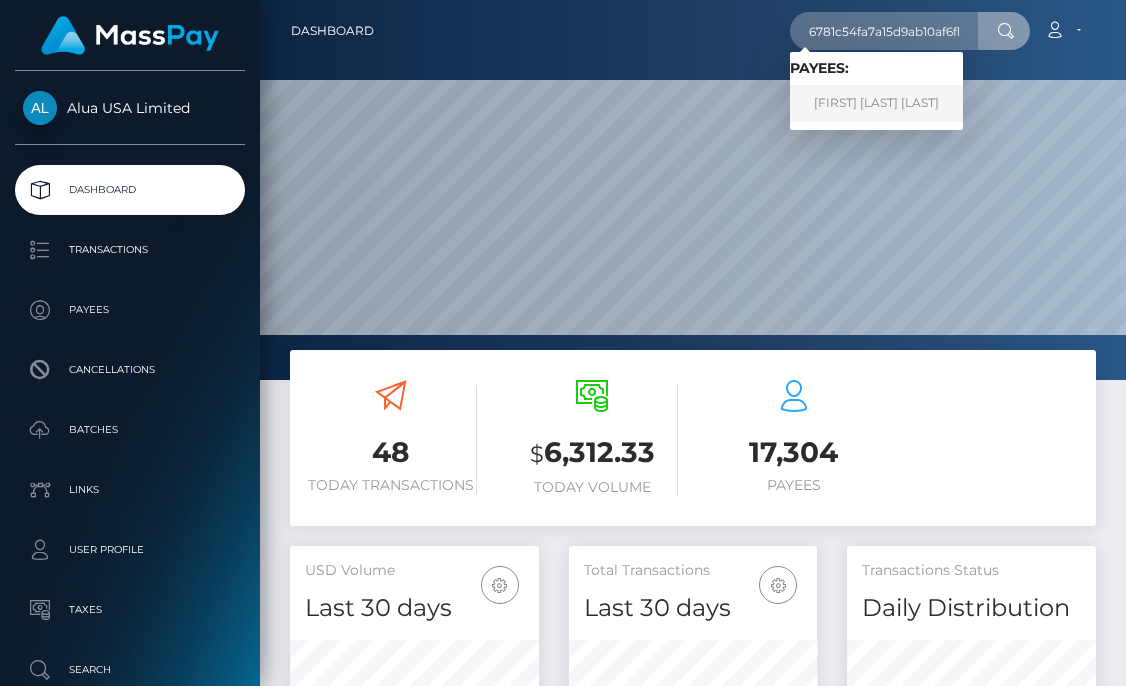 click on "Valentina  Rodríguez Morales" at bounding box center (876, 103) 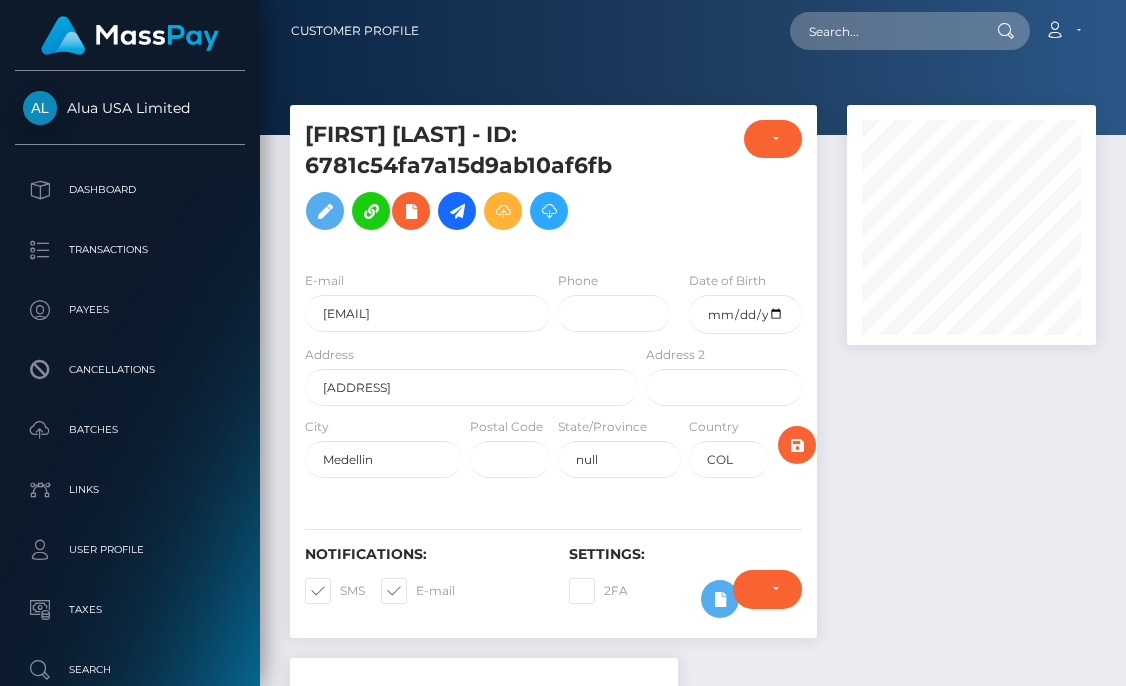 scroll, scrollTop: 0, scrollLeft: 0, axis: both 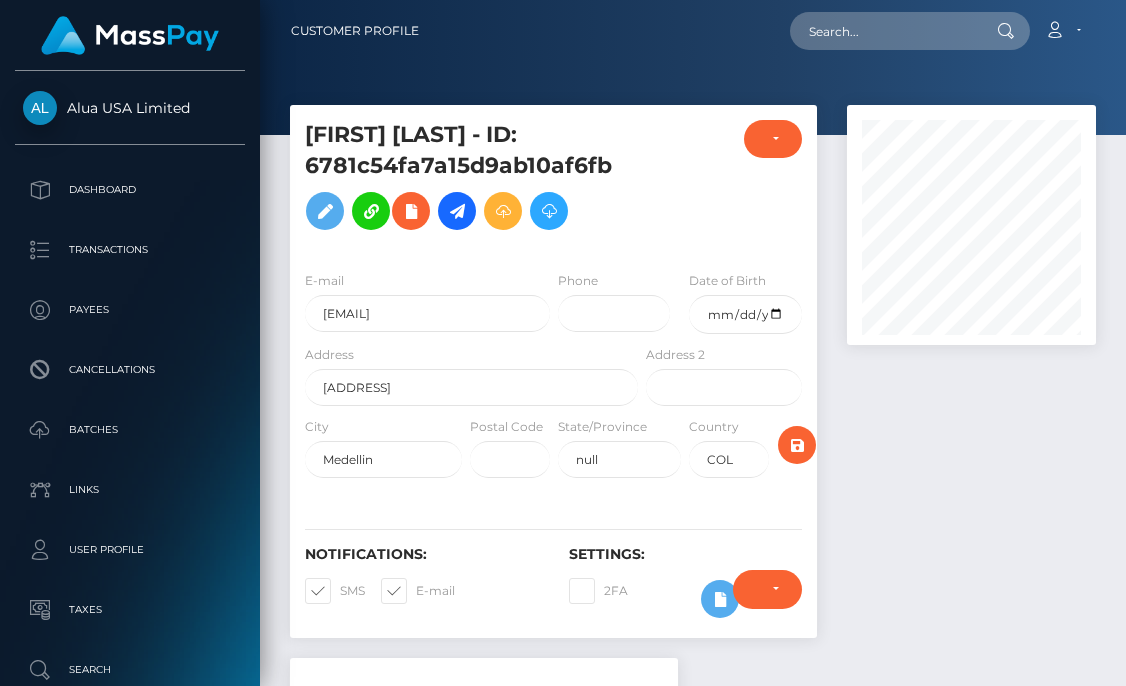 click at bounding box center (971, 381) 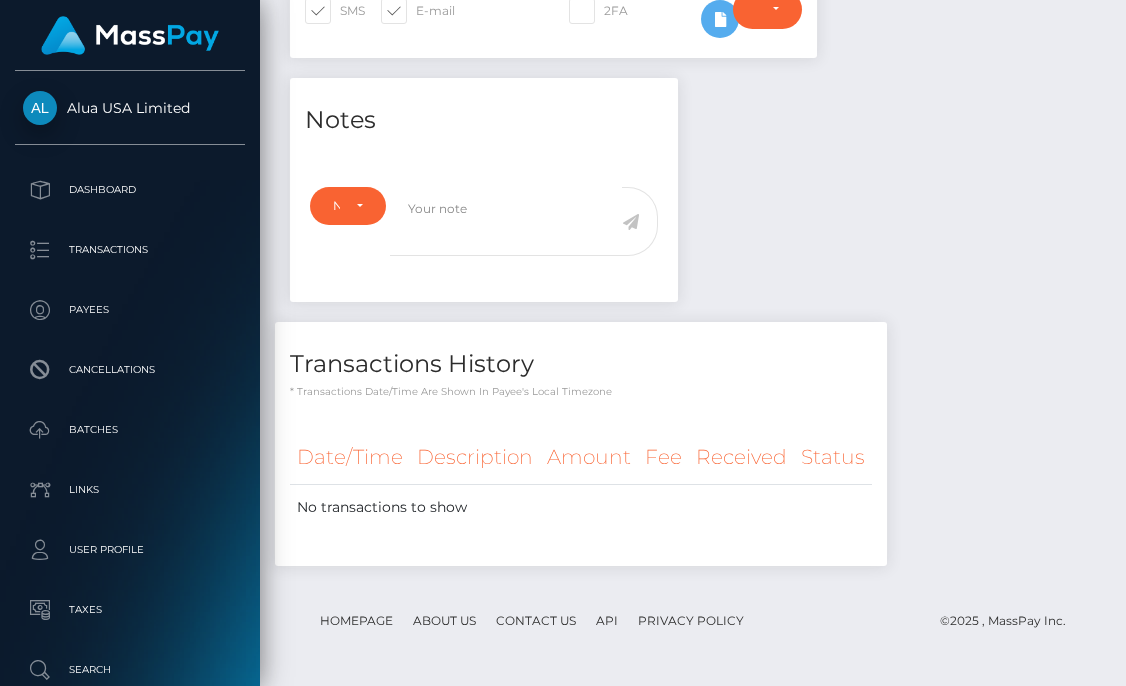 click on "Notes
Note Type
Compliance
Clear Compliance
General
Note Type" at bounding box center (693, 332) 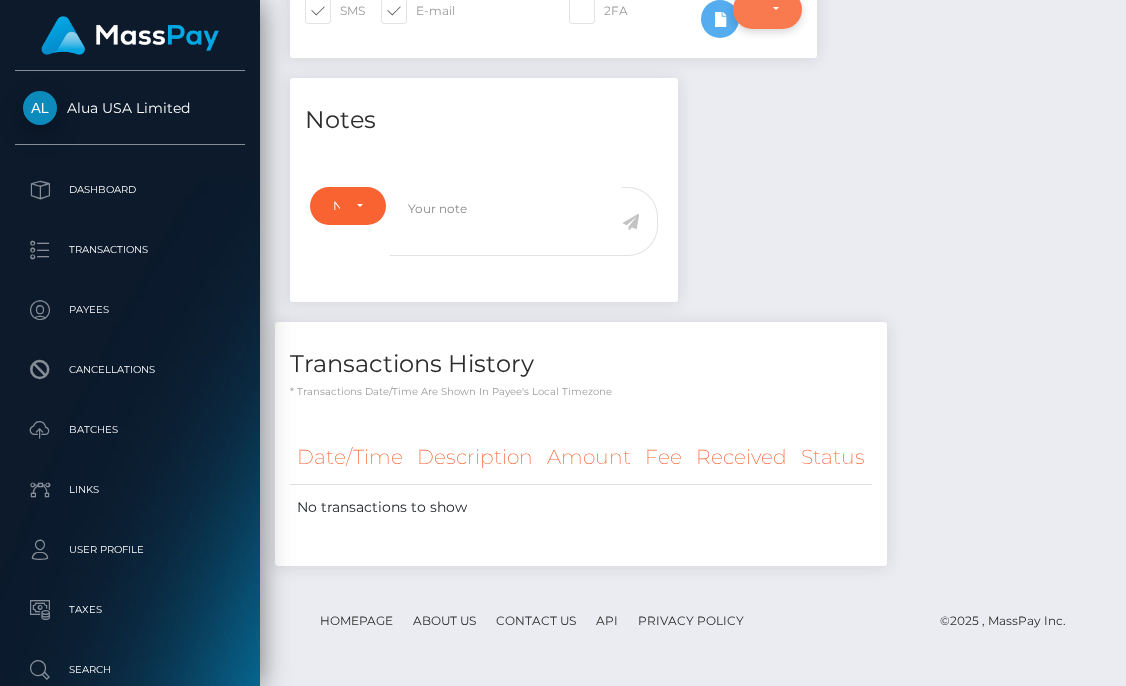 click on "Require ID/Selfie Verification" at bounding box center [767, 9] 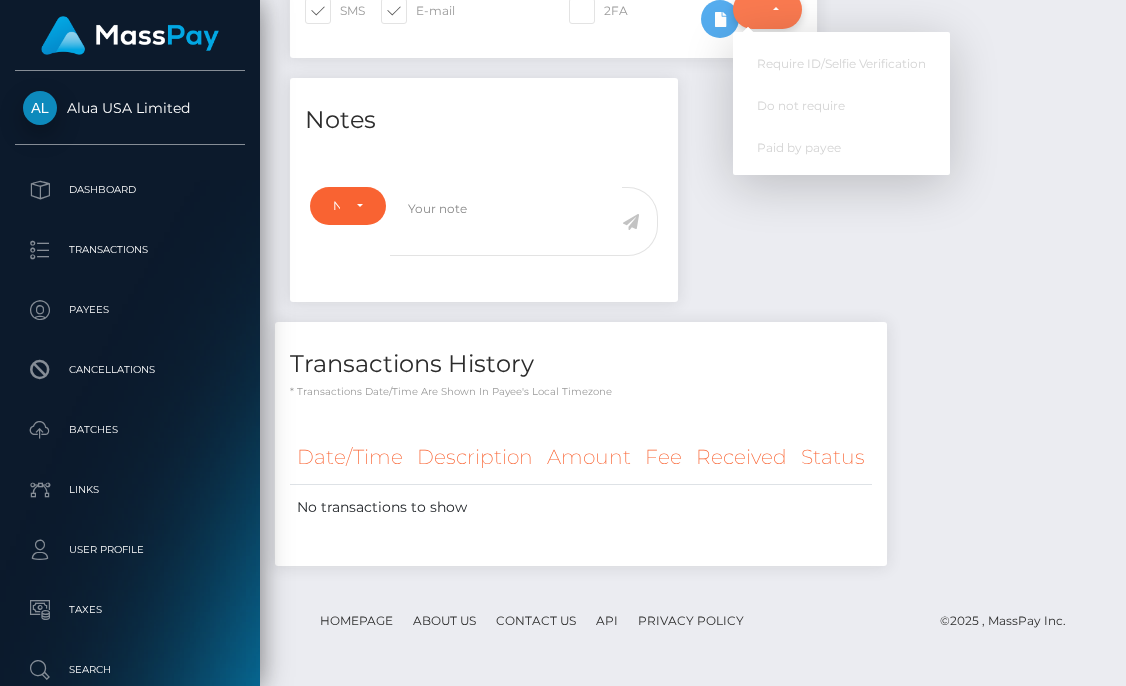 scroll, scrollTop: 600, scrollLeft: 0, axis: vertical 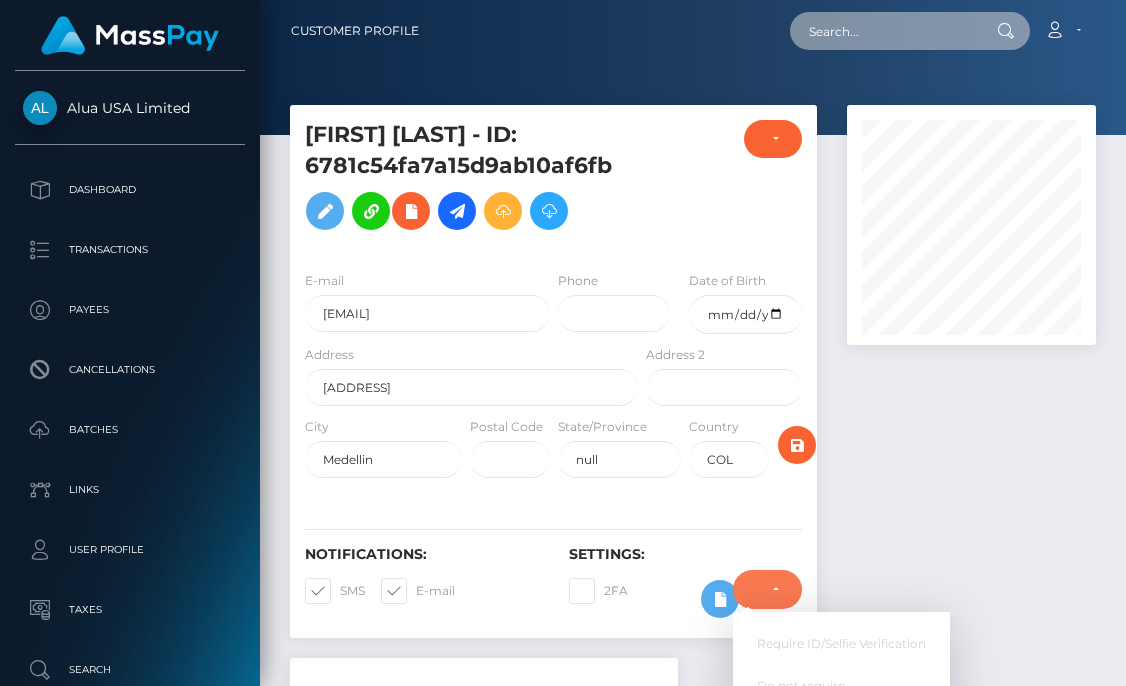 click at bounding box center (884, 31) 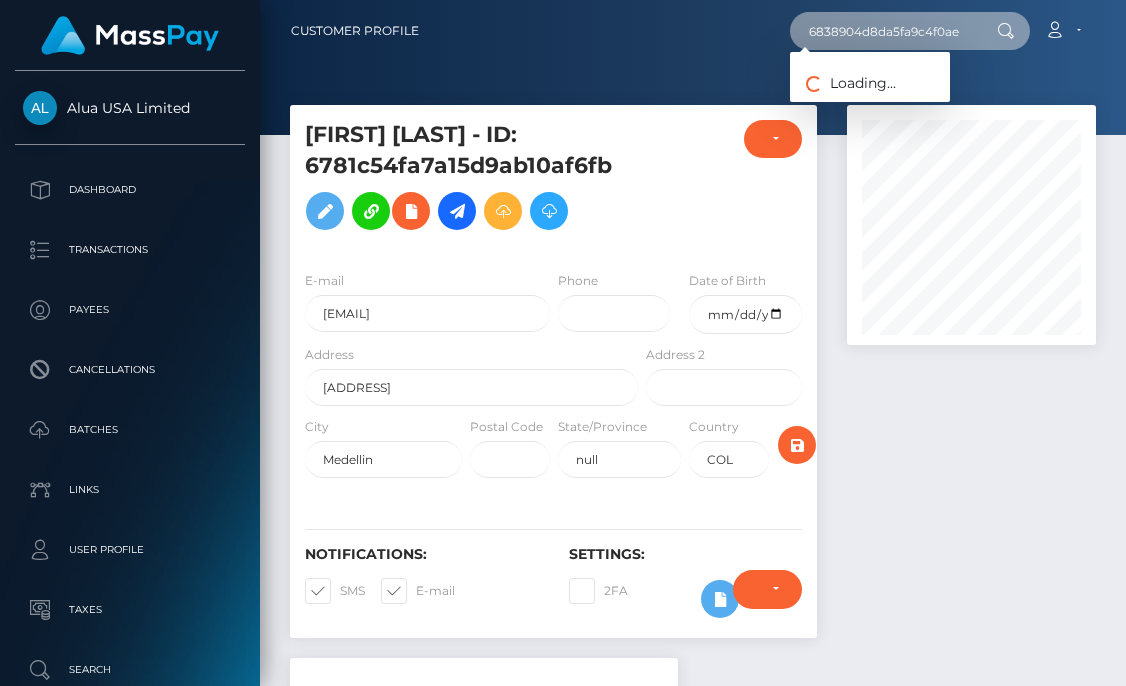 type on "6838904d8da5fa9c4f0ae360" 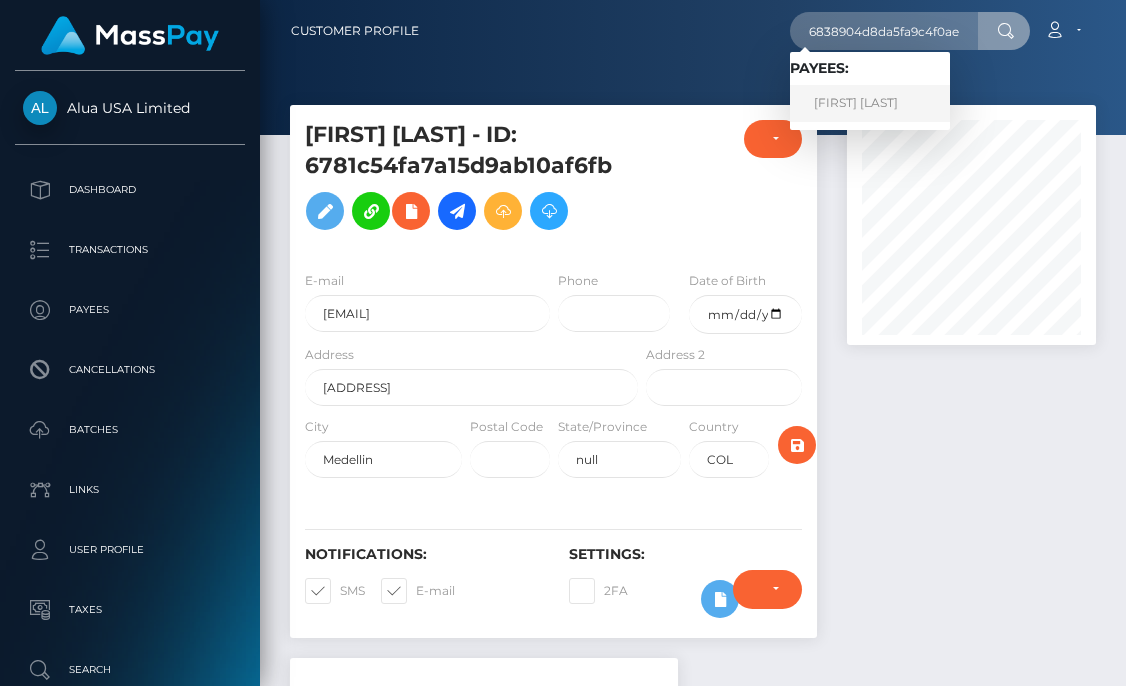 click on "Madeleine  Mathis" at bounding box center (870, 103) 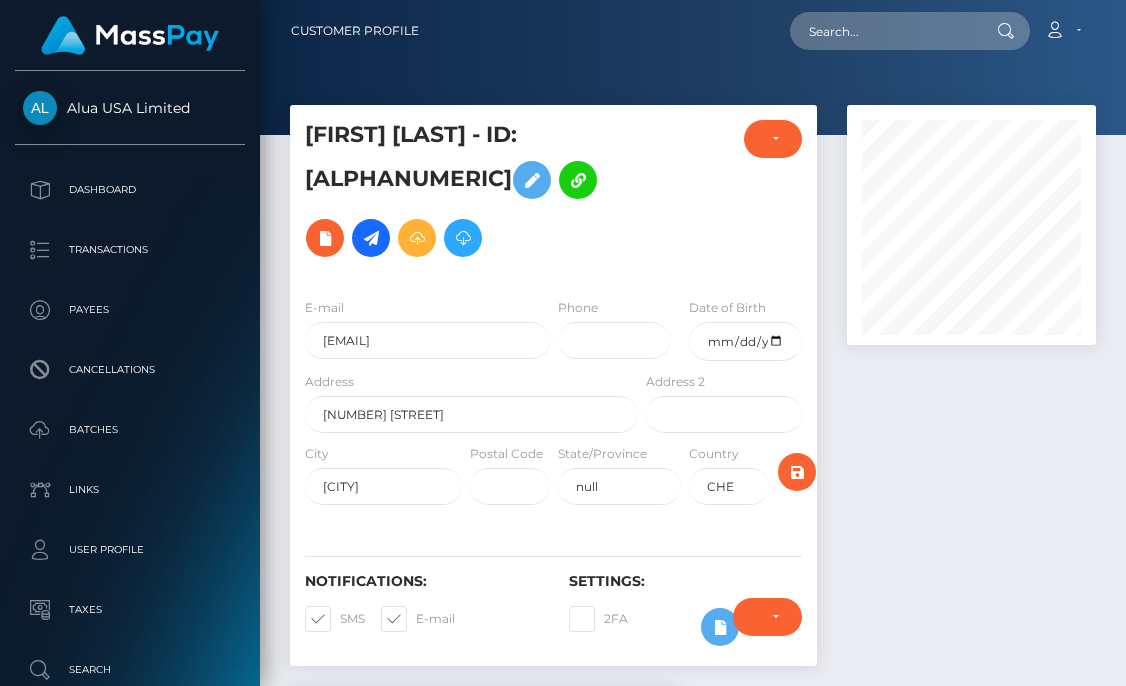 scroll, scrollTop: 584, scrollLeft: 0, axis: vertical 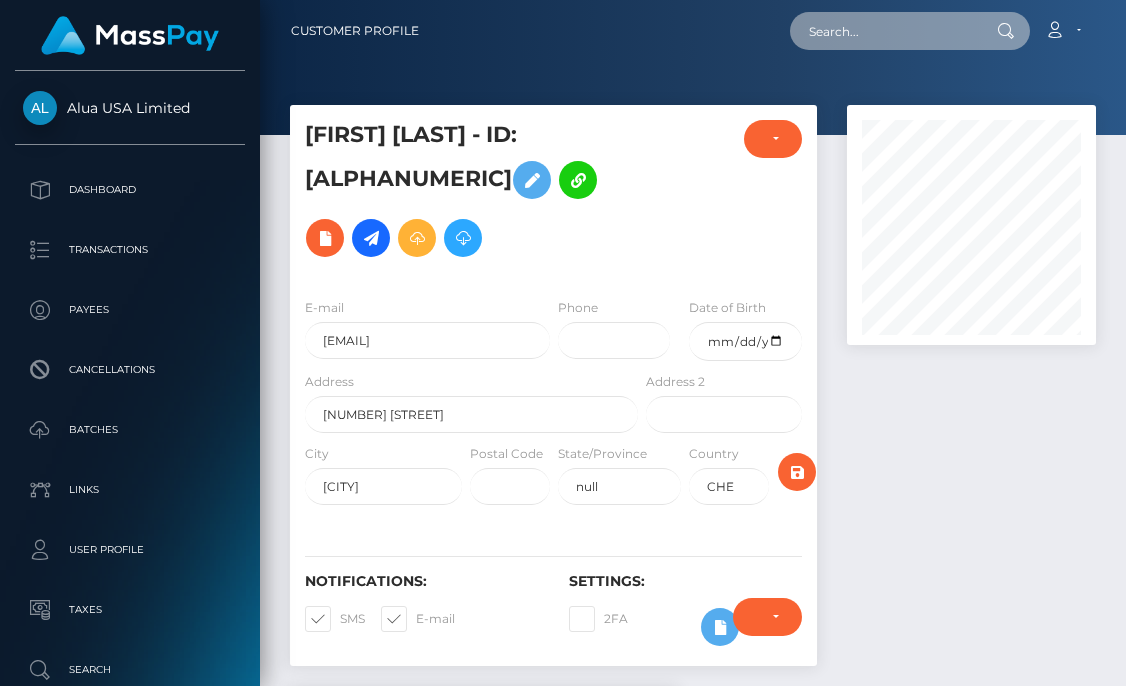 click at bounding box center (884, 31) 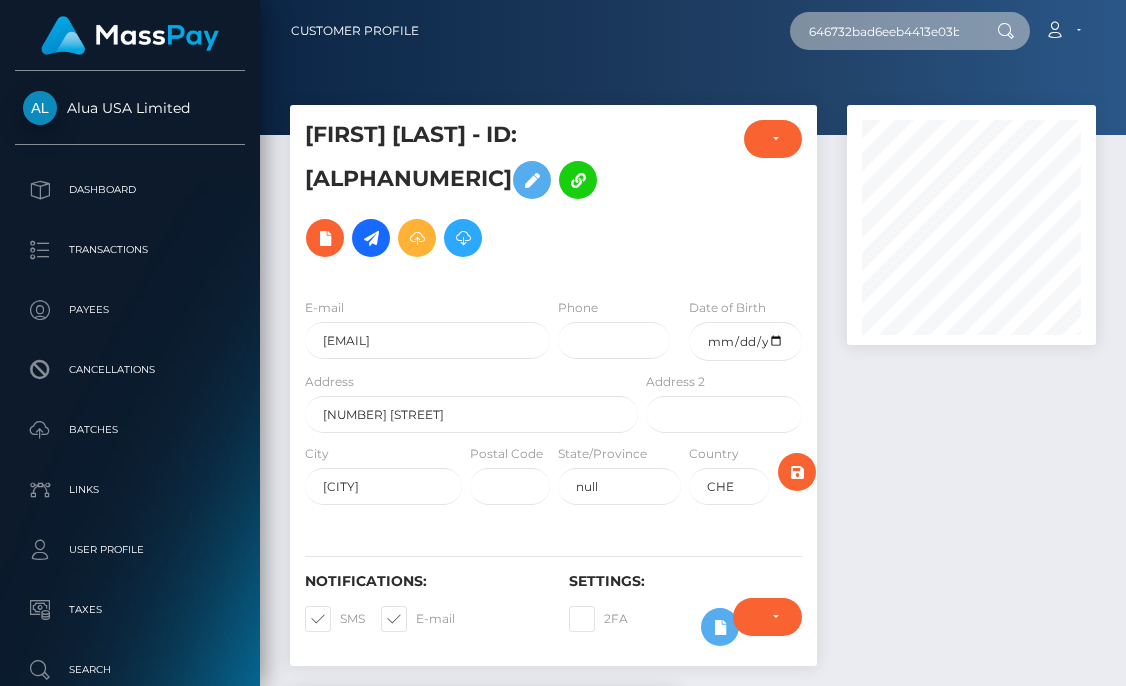 type on "646732bad6eeb4413e03b482" 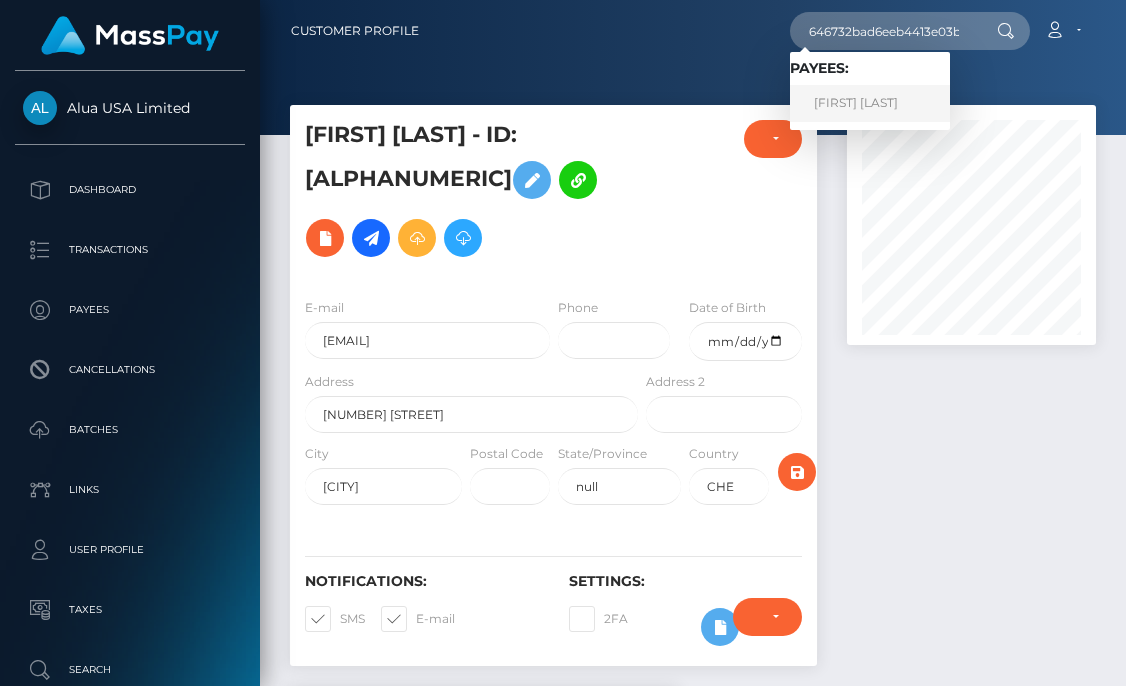 click on "Terri-Anne  Wellings-neill" at bounding box center [870, 103] 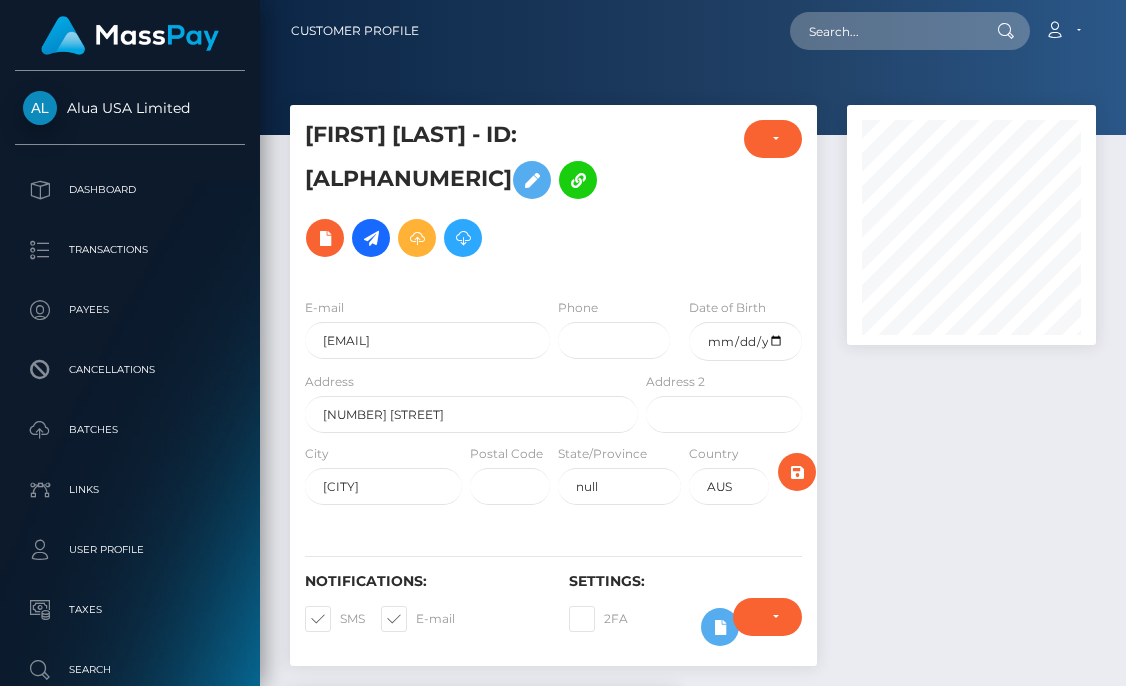 scroll, scrollTop: 559, scrollLeft: 0, axis: vertical 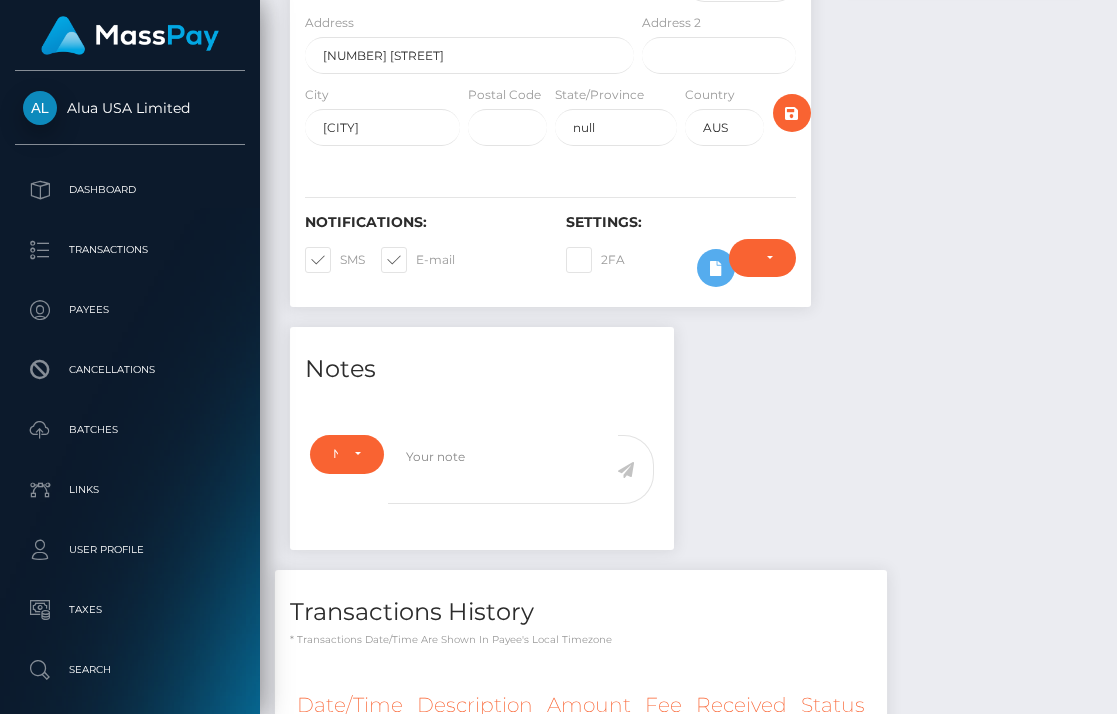 click on "Require ID/Selfie Verification
Do
not
require
Paid by
payee
Require ID/Selfie Verification" at bounding box center (763, 268) 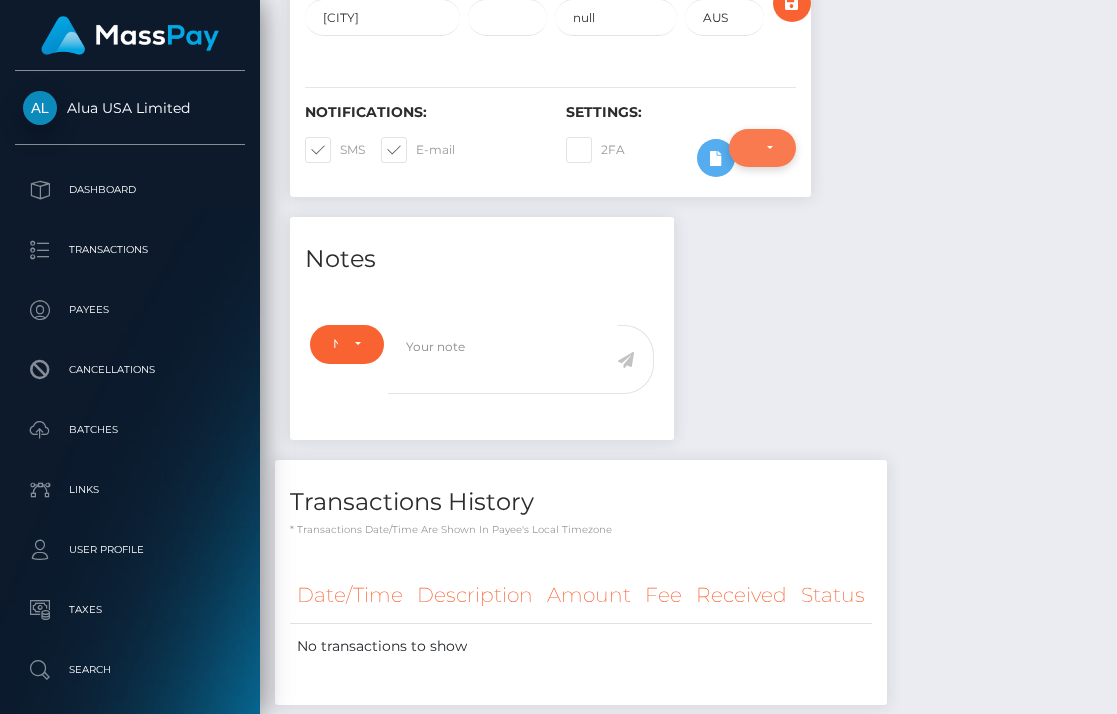 scroll, scrollTop: 363, scrollLeft: 0, axis: vertical 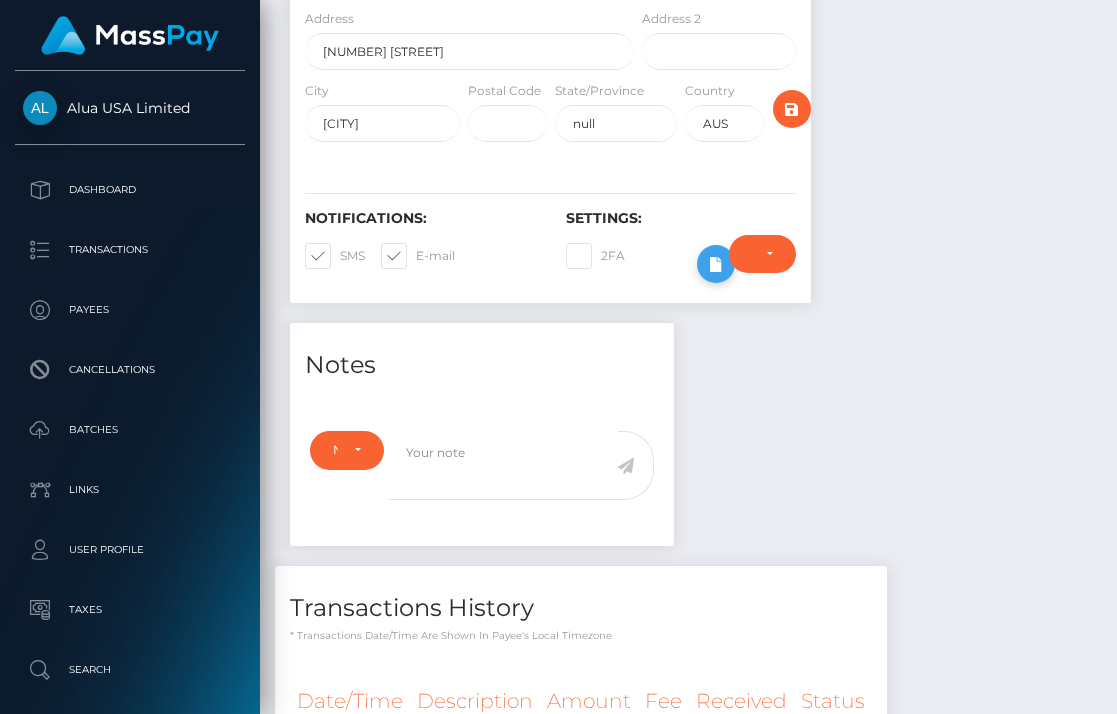 click at bounding box center (716, 264) 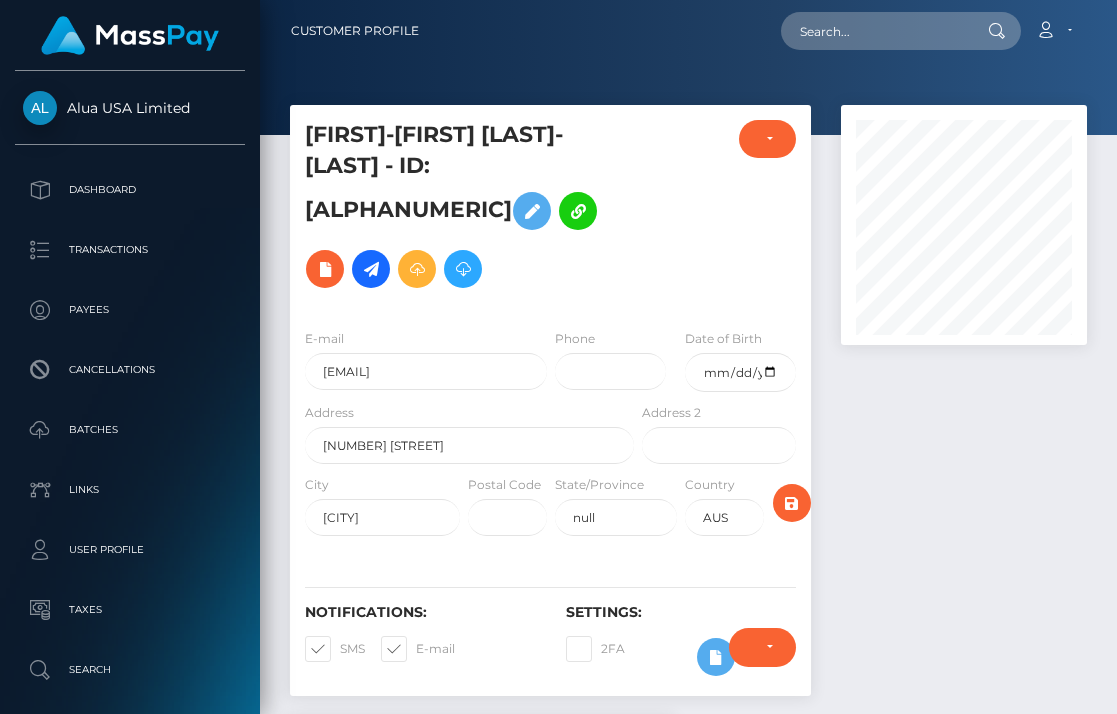 scroll, scrollTop: 363, scrollLeft: 0, axis: vertical 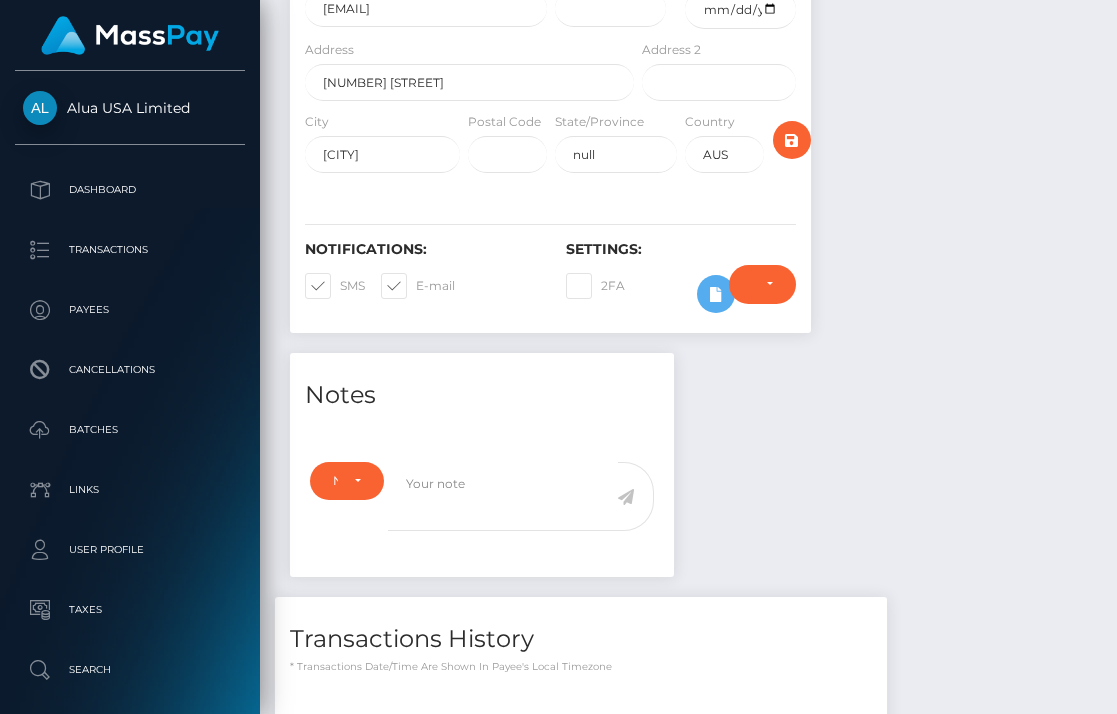 click on "Require ID/Selfie Verification
Do
not
require
Paid by
payee
Require ID/Selfie Verification" at bounding box center [763, 294] 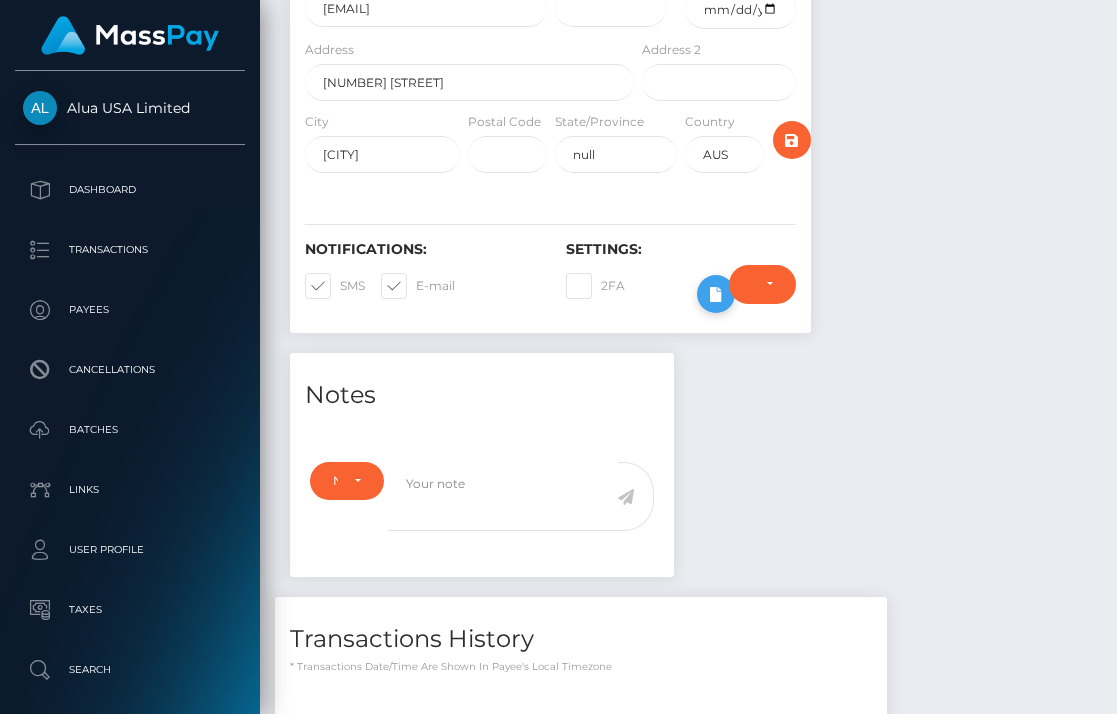 click at bounding box center (716, 294) 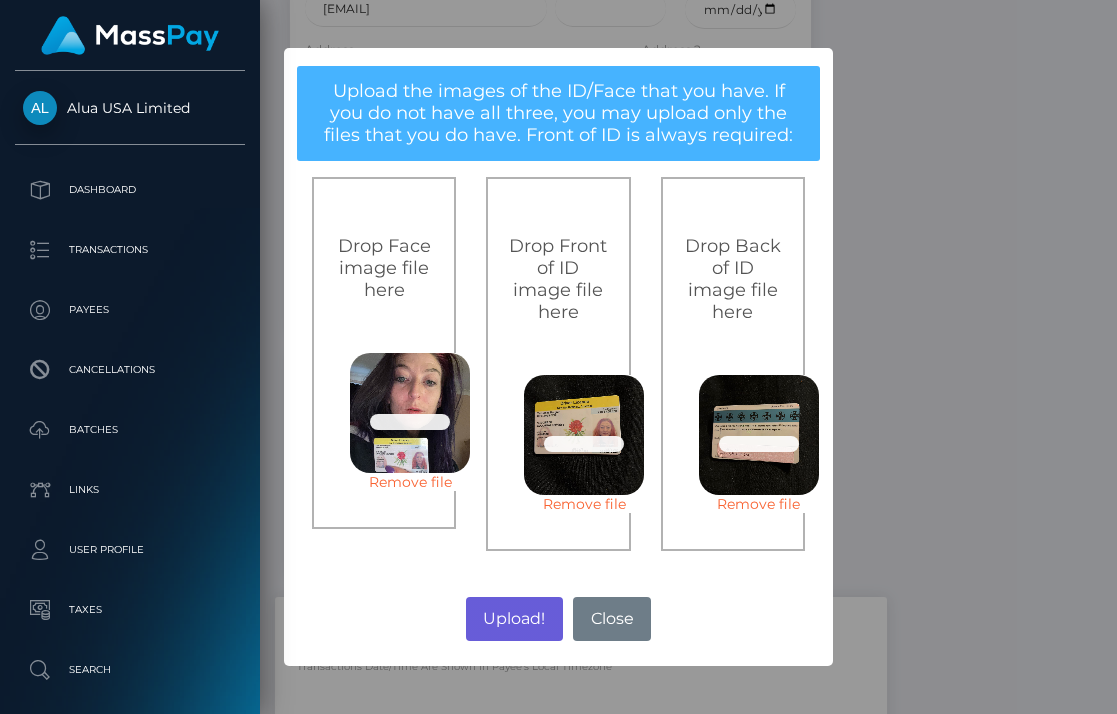 click on "Upload!" at bounding box center [514, 619] 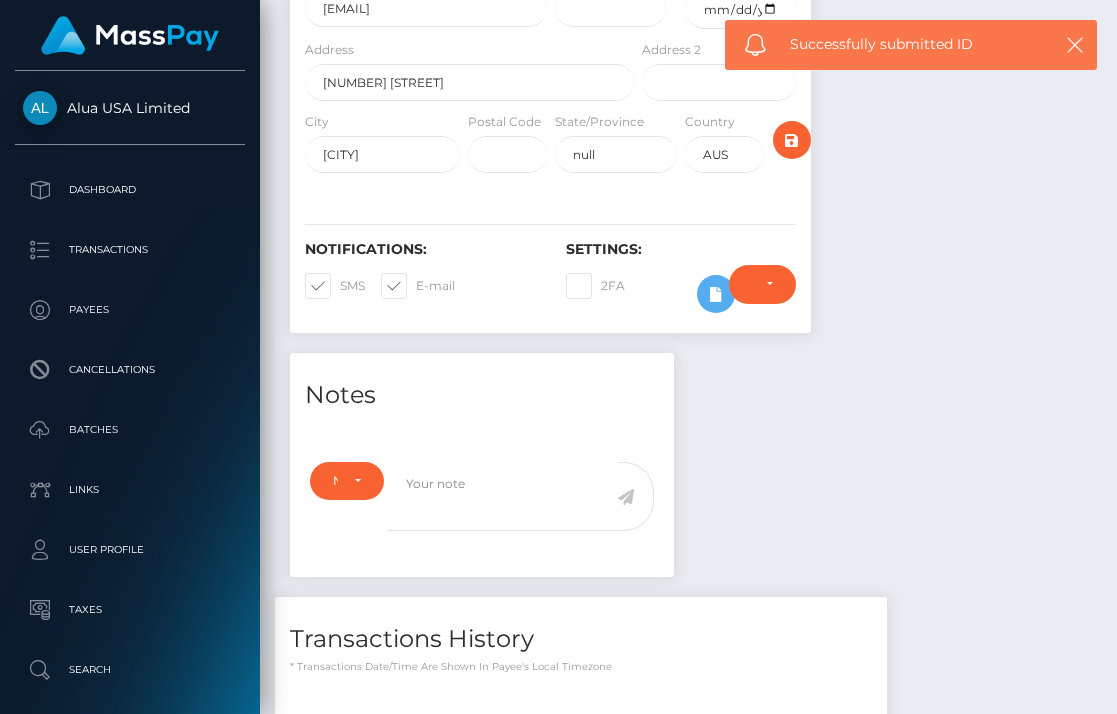 click on "×   Upload the images of the ID/Face that you have. If you do not have all three, you may upload only the files that you do have. Front of ID is always required:     Drop Face image file here            0.1  MB      a37b094c03a6f5900db50a6a36e9cca4.jpg                         Check                                                      Error                                                           Remove file Drop Front of ID image file here            0.2  MB      1f46646cc4049a76672d1facf91ff275.jpg                         Check                                                      Error                                                           Remove file Drop Back of ID image file here            0.1  MB      8cb2c0533b4417c306817451f14a10e5.jpg                         Check                                                      Error                                                           Remove file Upload! No Close" at bounding box center [558, 357] 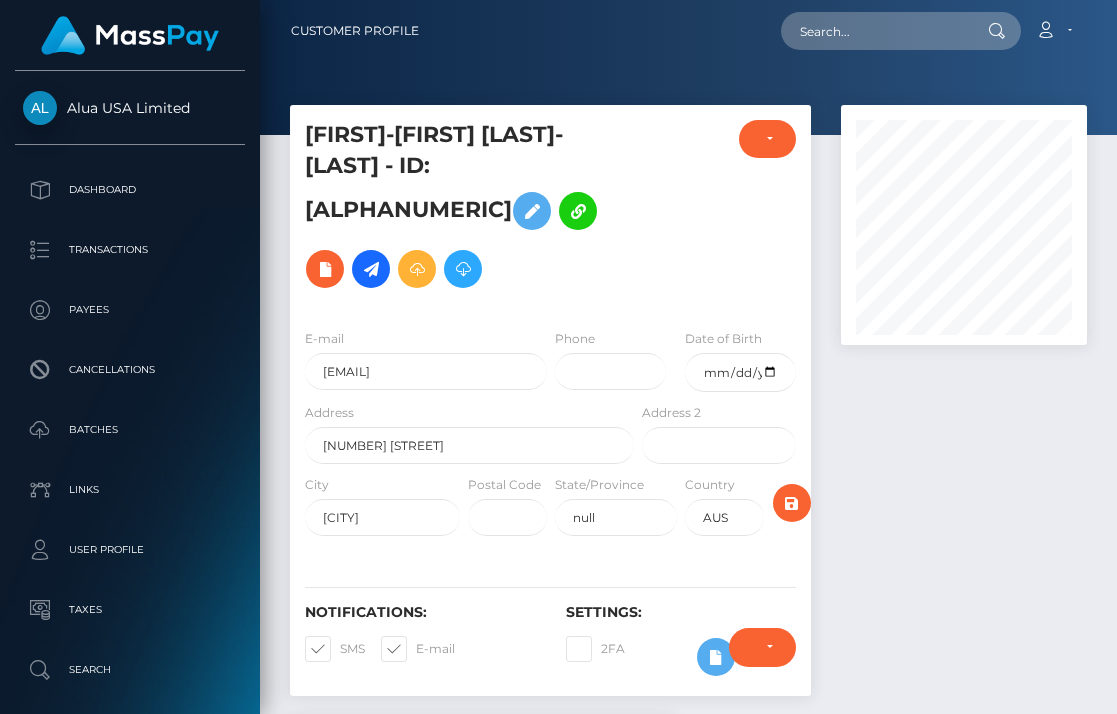 scroll, scrollTop: -26, scrollLeft: 0, axis: vertical 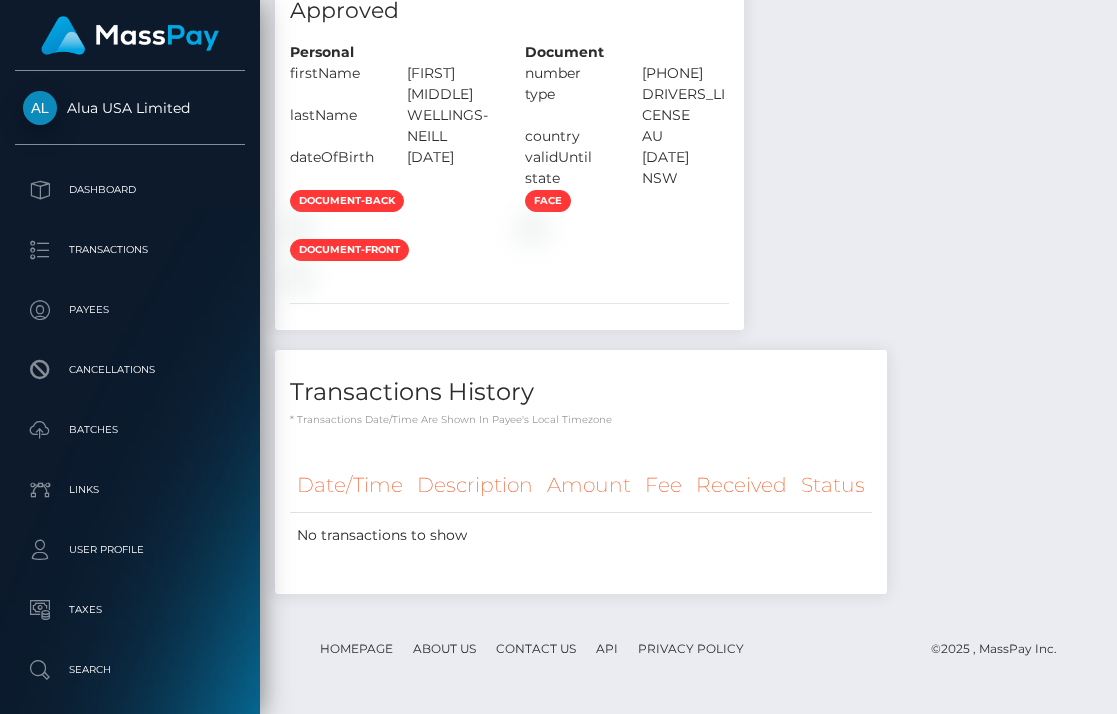 click at bounding box center (392, 276) 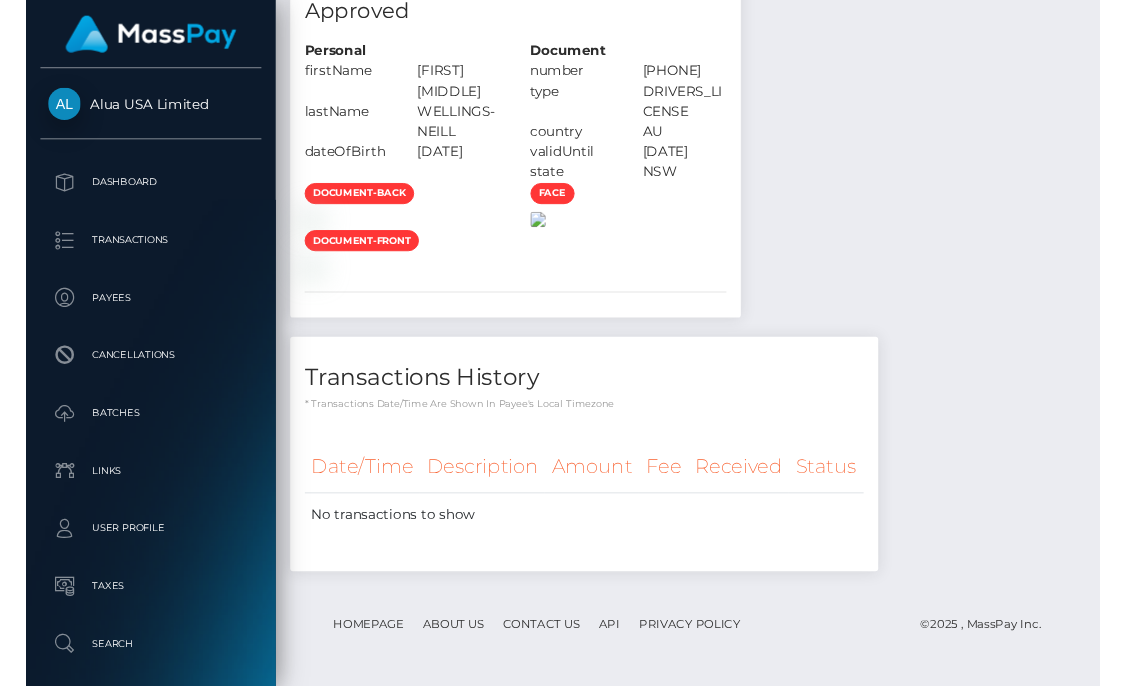 scroll, scrollTop: 1244, scrollLeft: 0, axis: vertical 